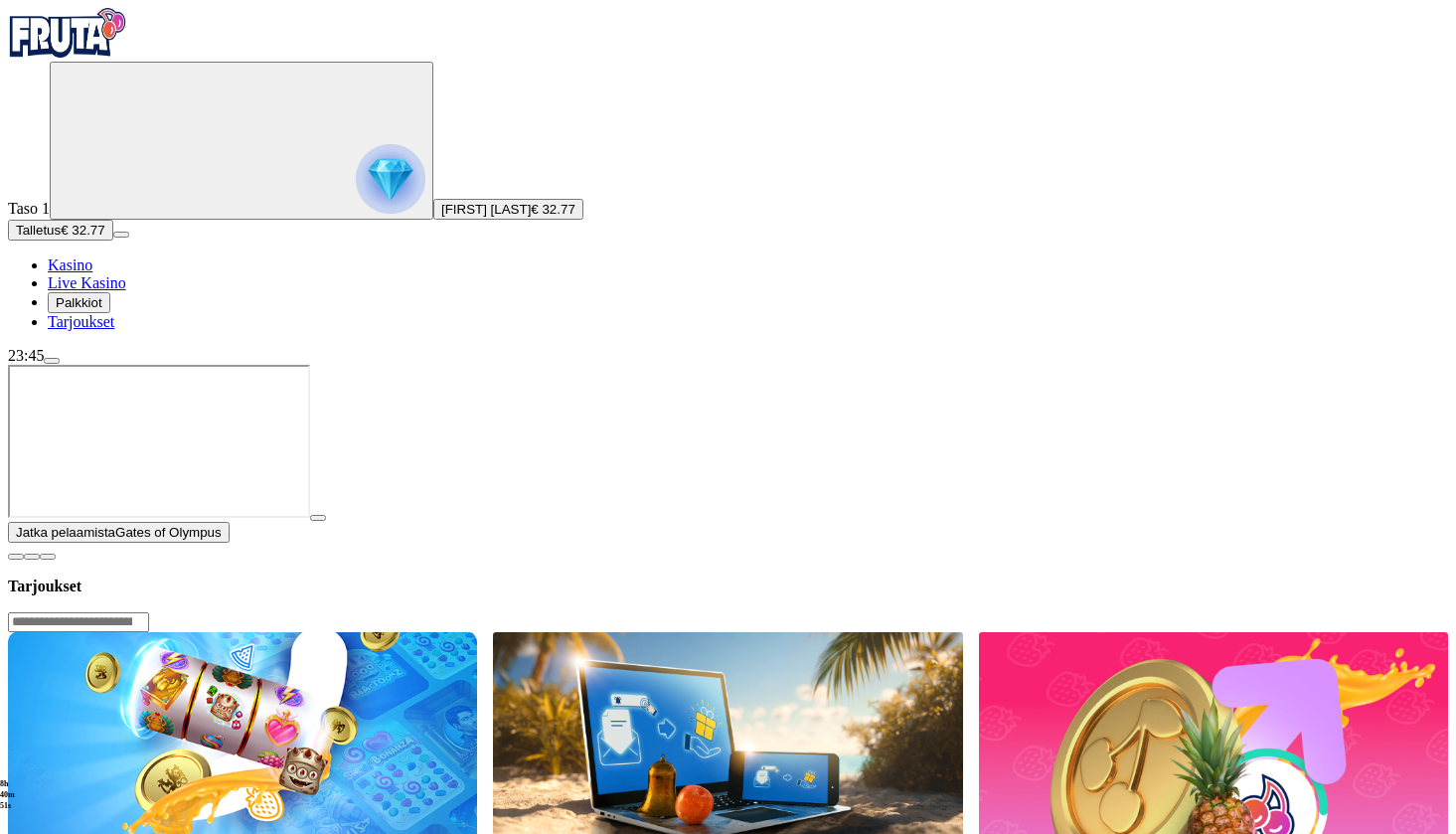 scroll, scrollTop: 0, scrollLeft: 0, axis: both 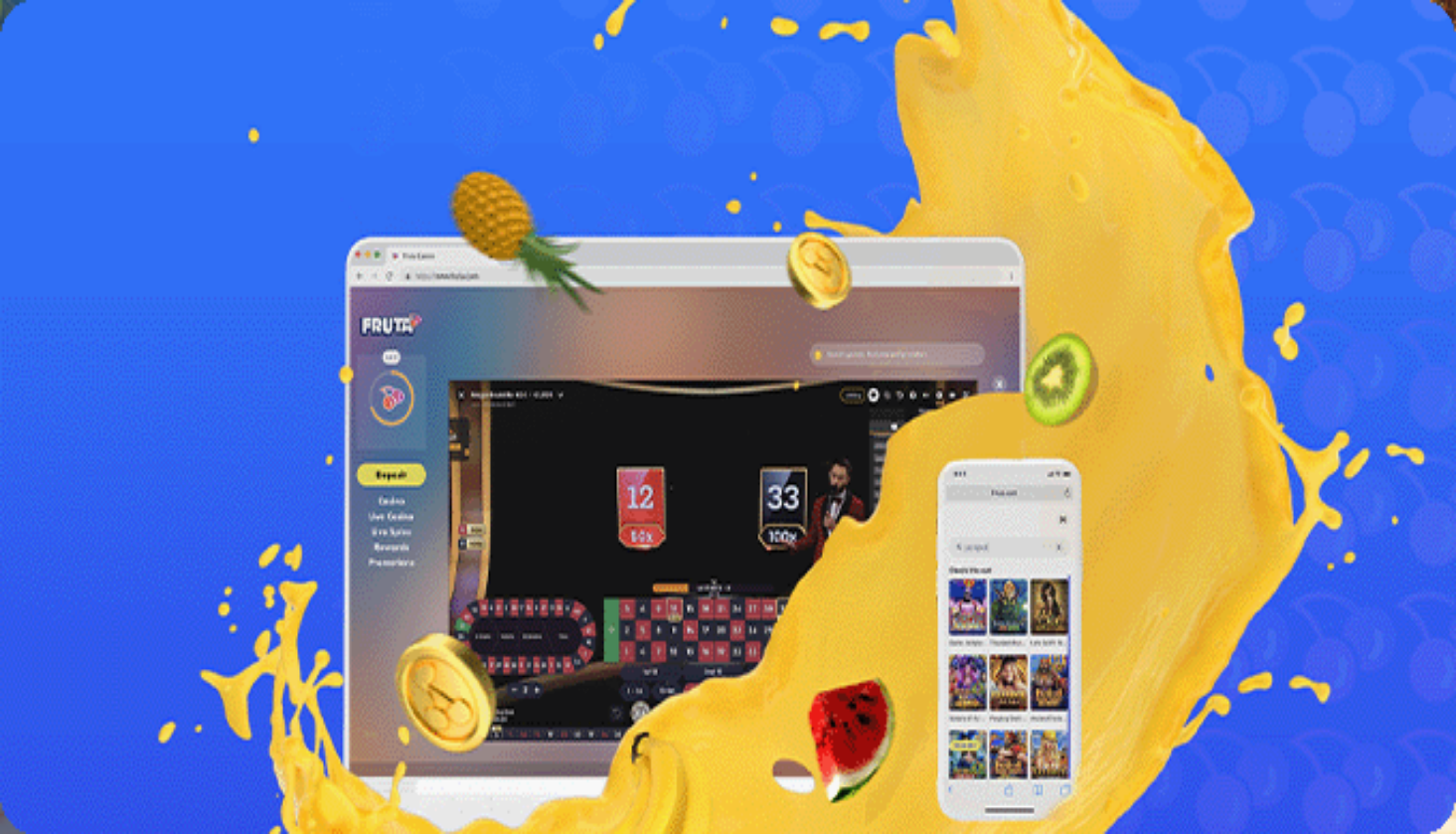 click on "Tarjoukset" at bounding box center [81, 142] 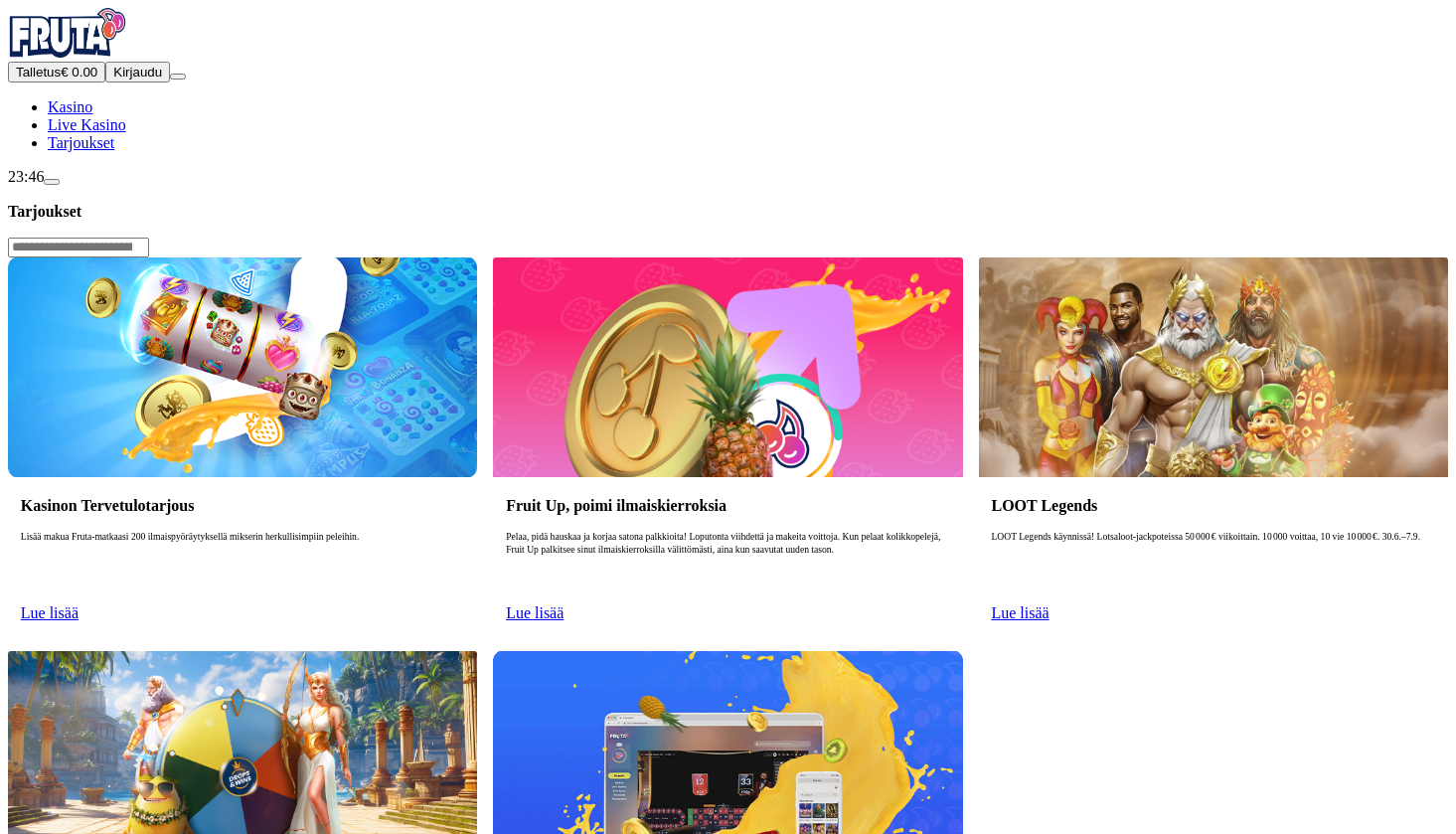 click on "Lue lisää" at bounding box center (50, 612) 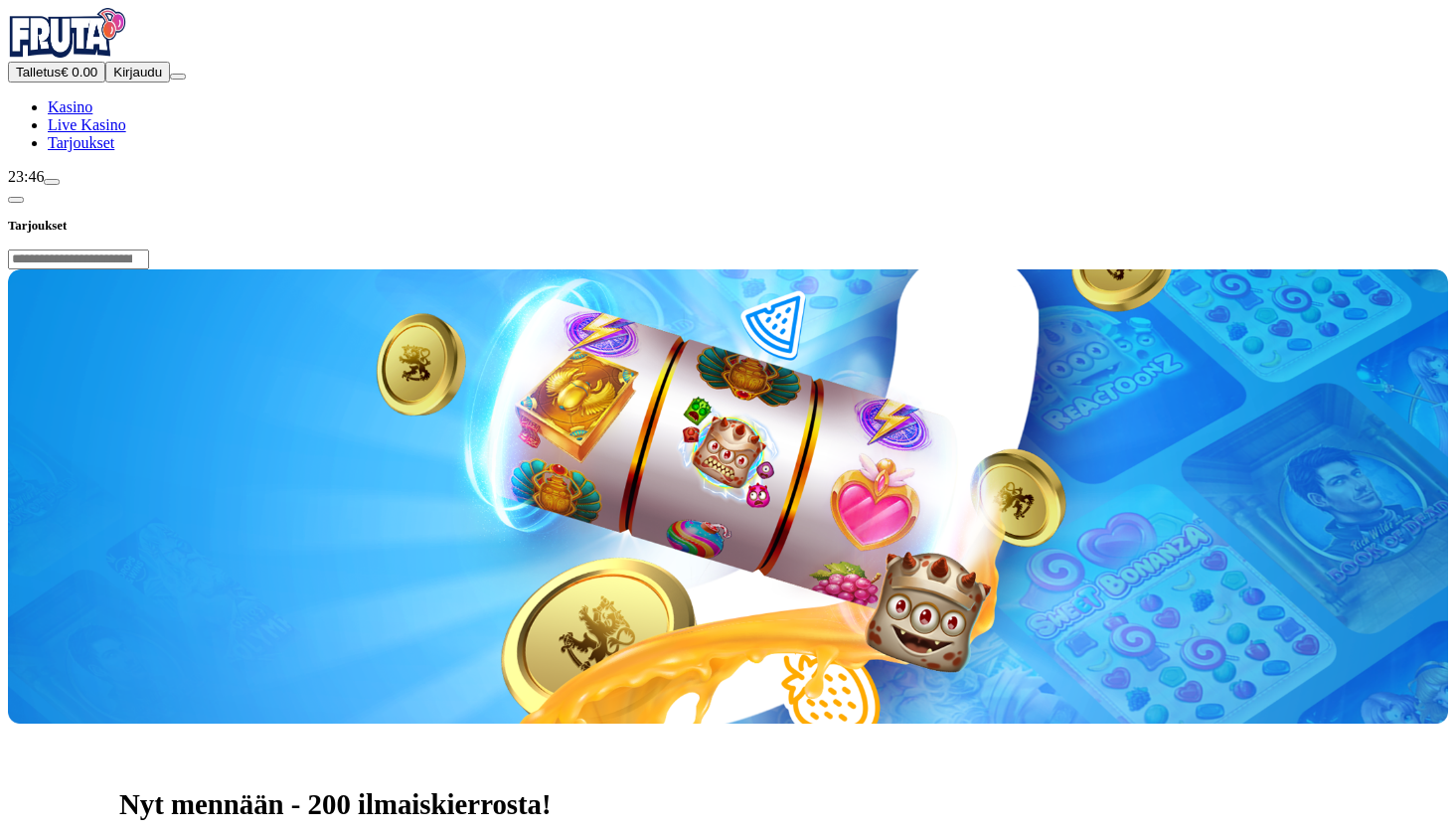 click on "Kirjaudu" at bounding box center [137, 72] 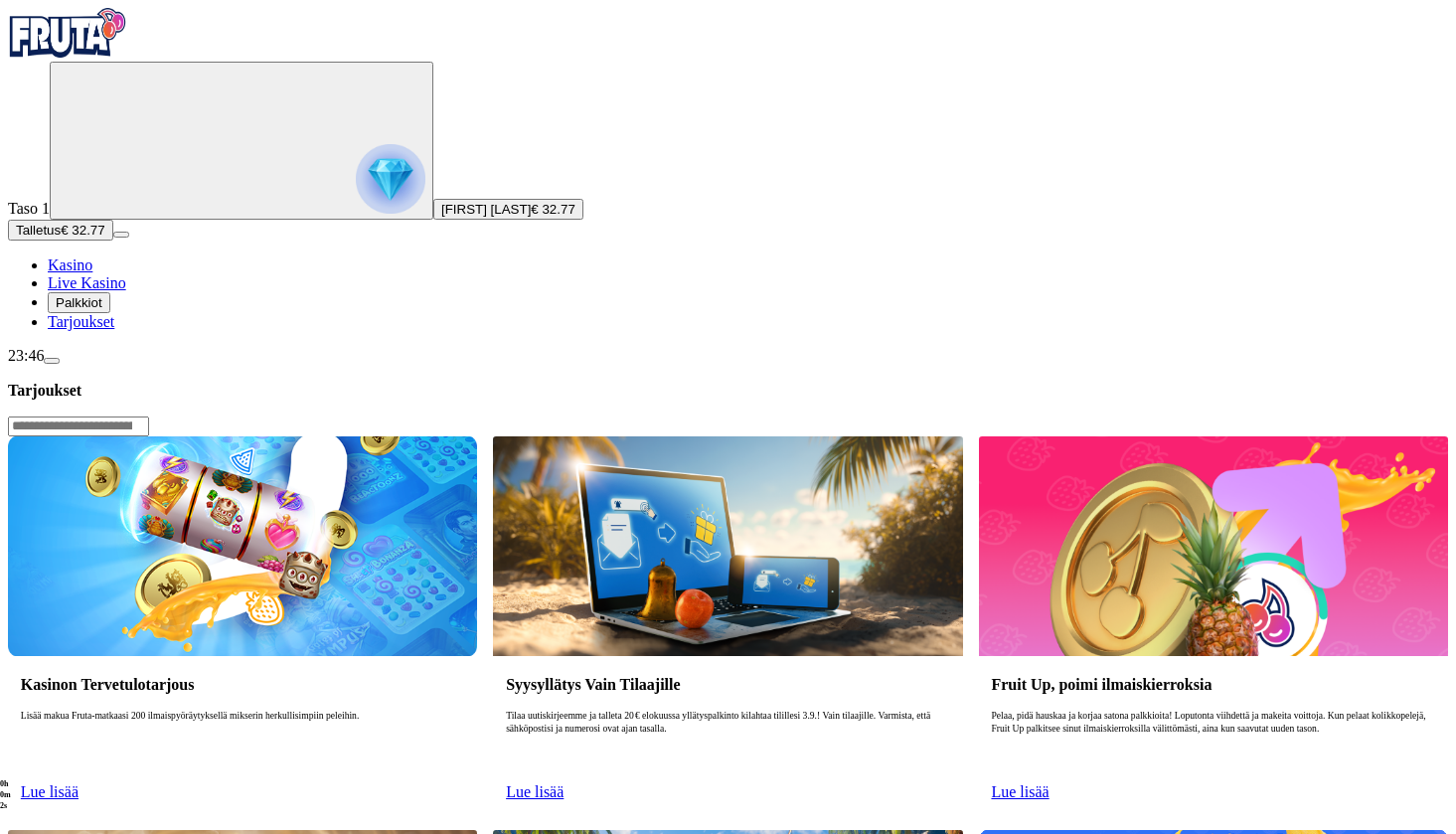 click on "Kasino" at bounding box center [70, 264] 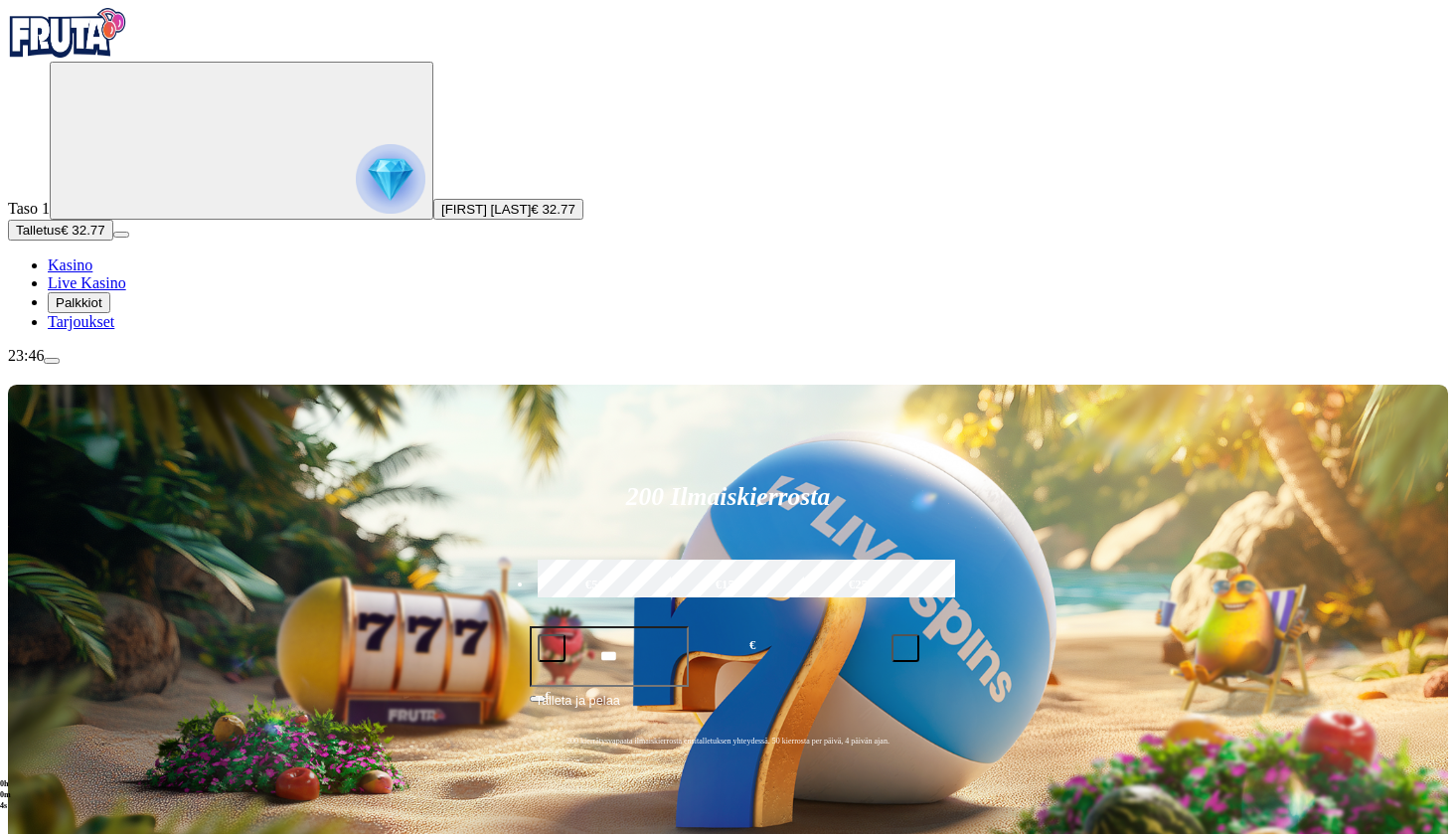 click at bounding box center (1196, 953) 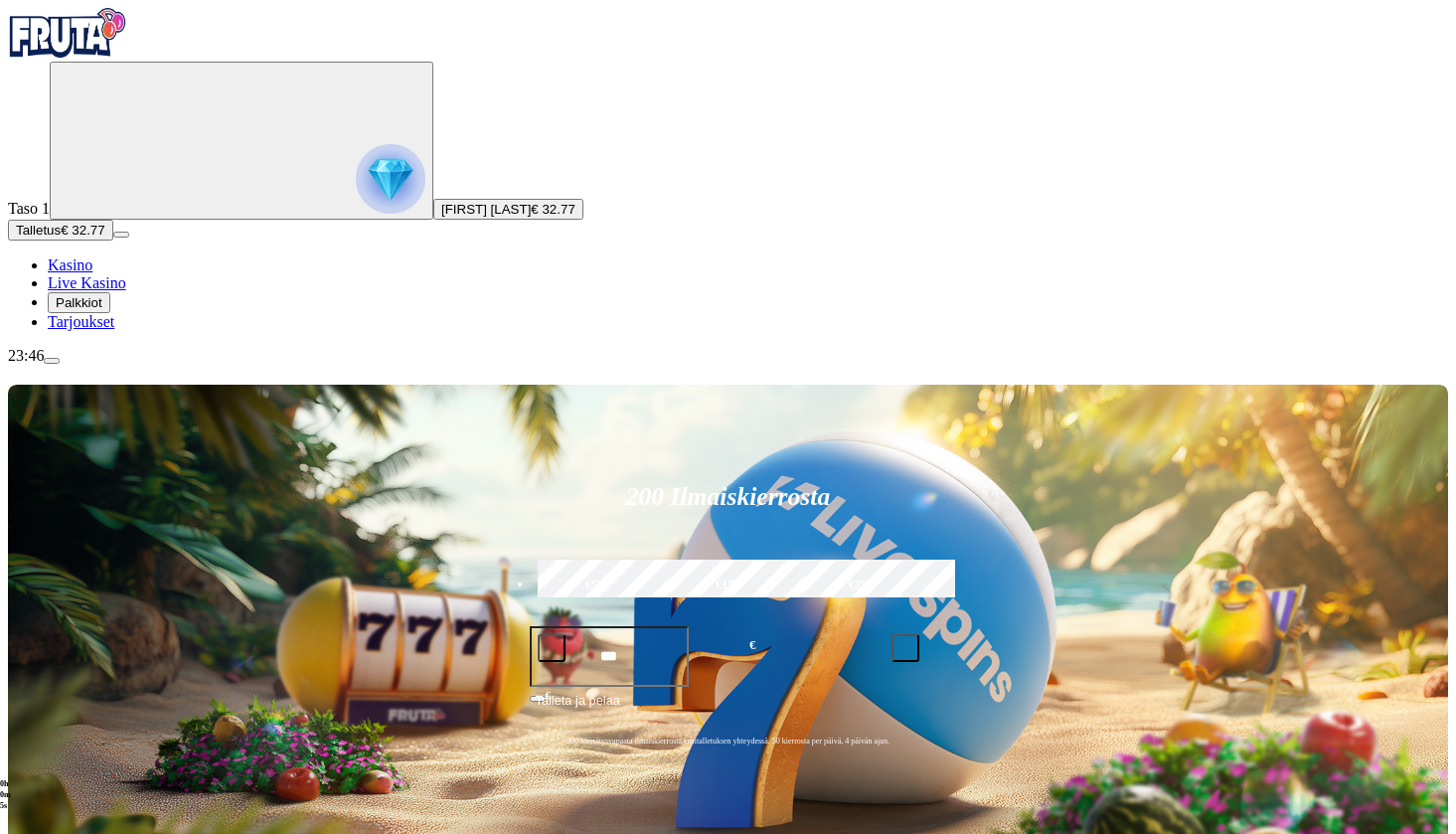 click at bounding box center [1015, 954] 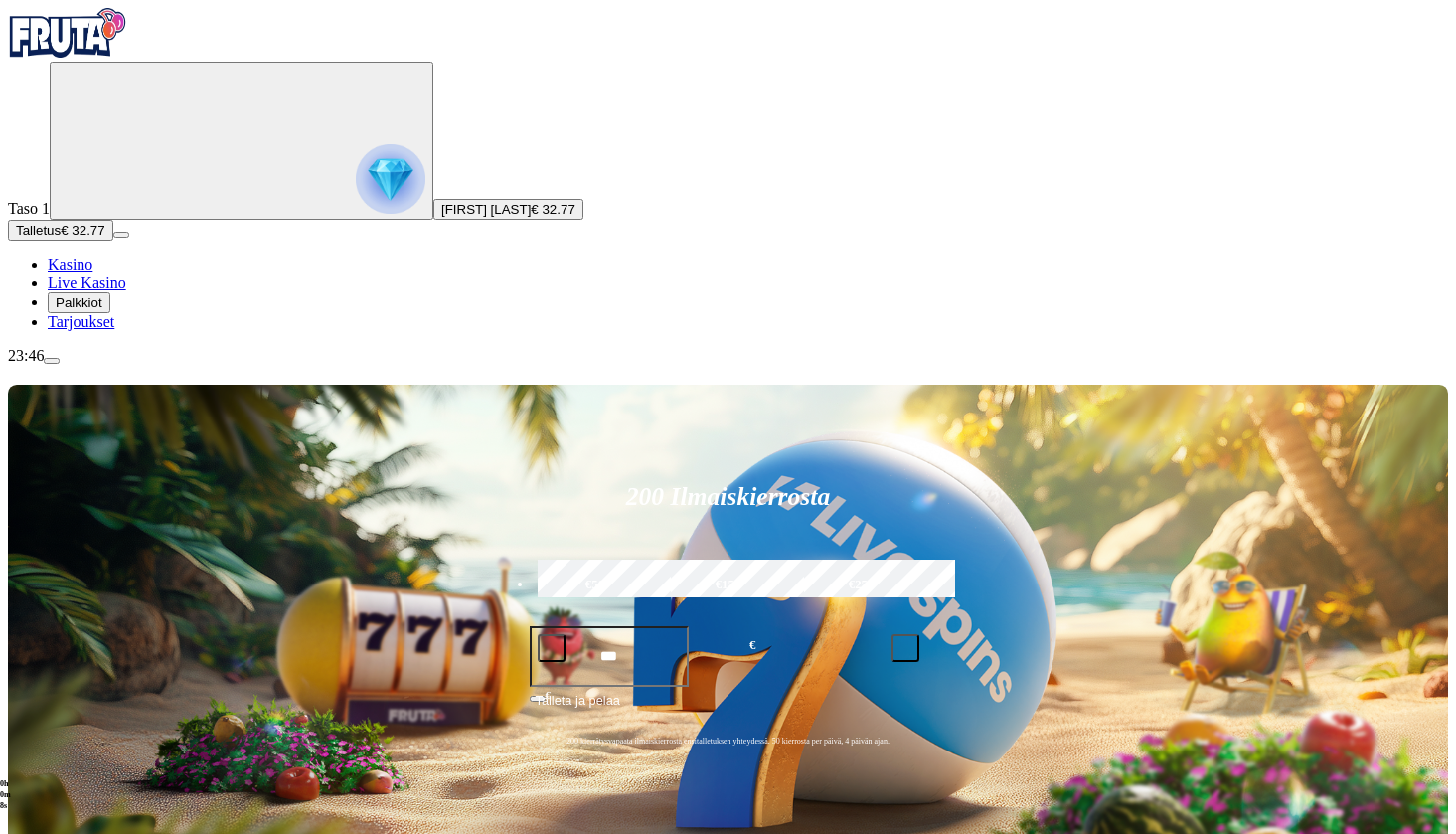 type on "*****" 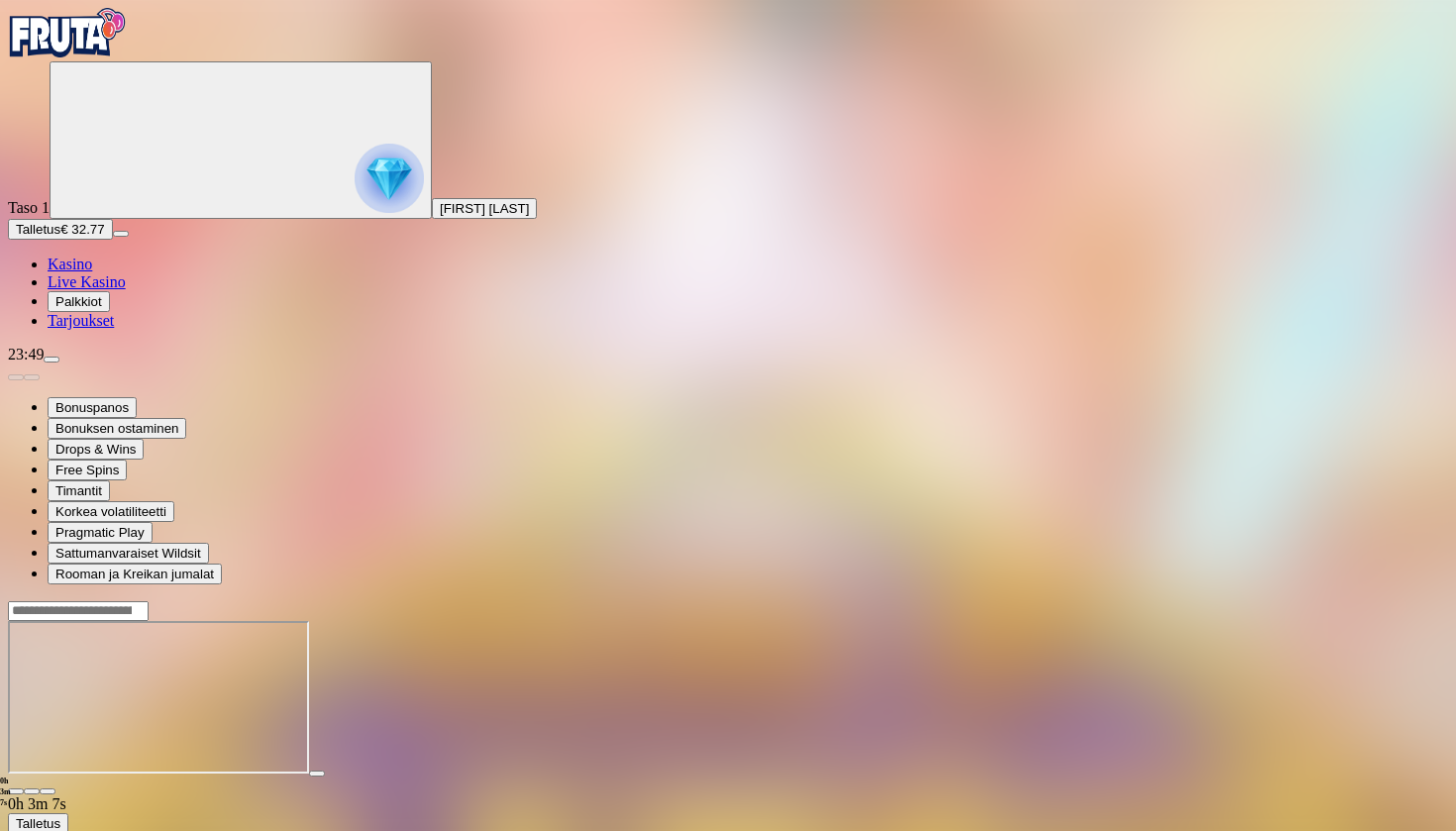click on "Kasino" at bounding box center [69, 263] 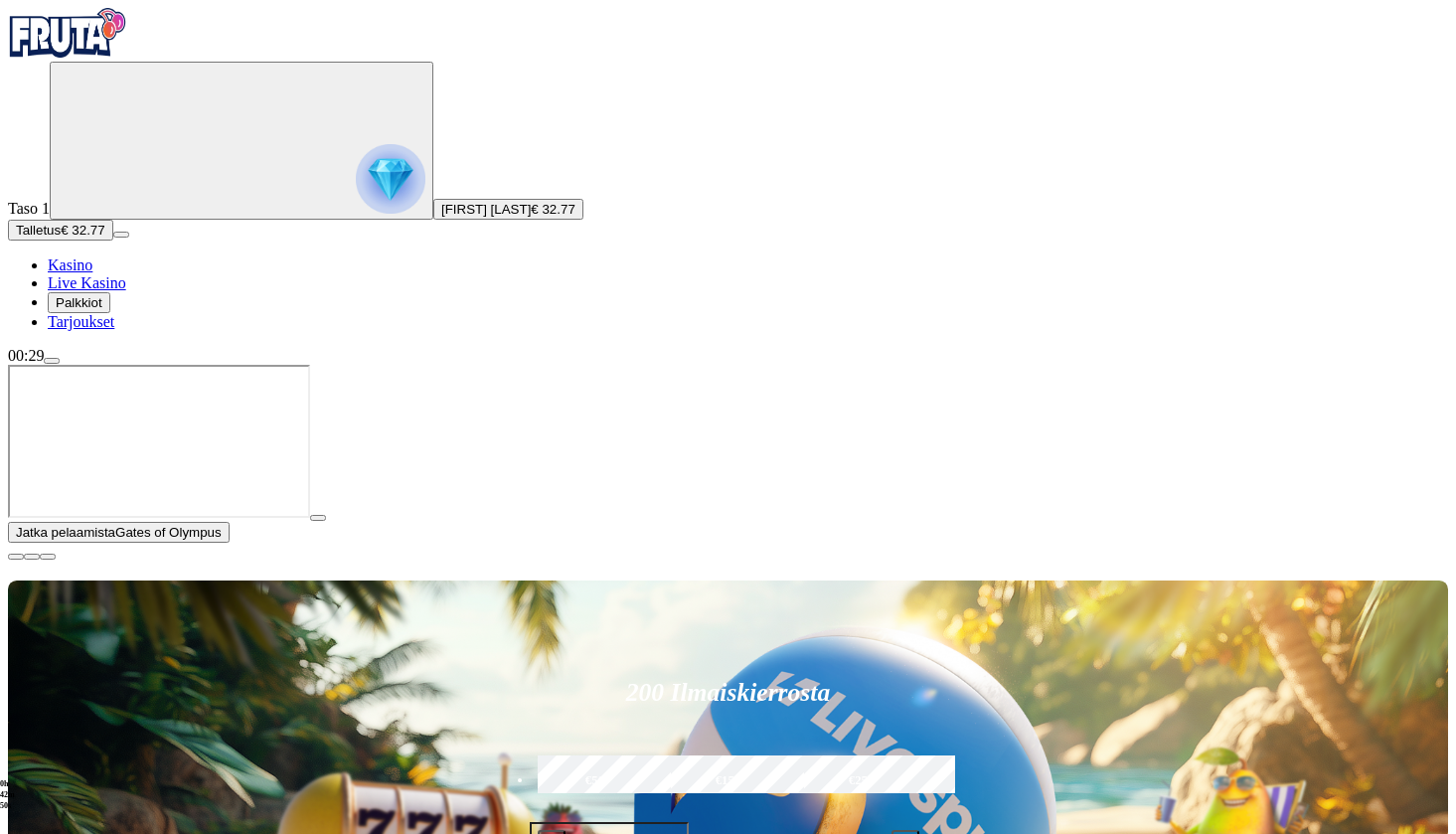 click on "Tarjoukset" at bounding box center (81, 321) 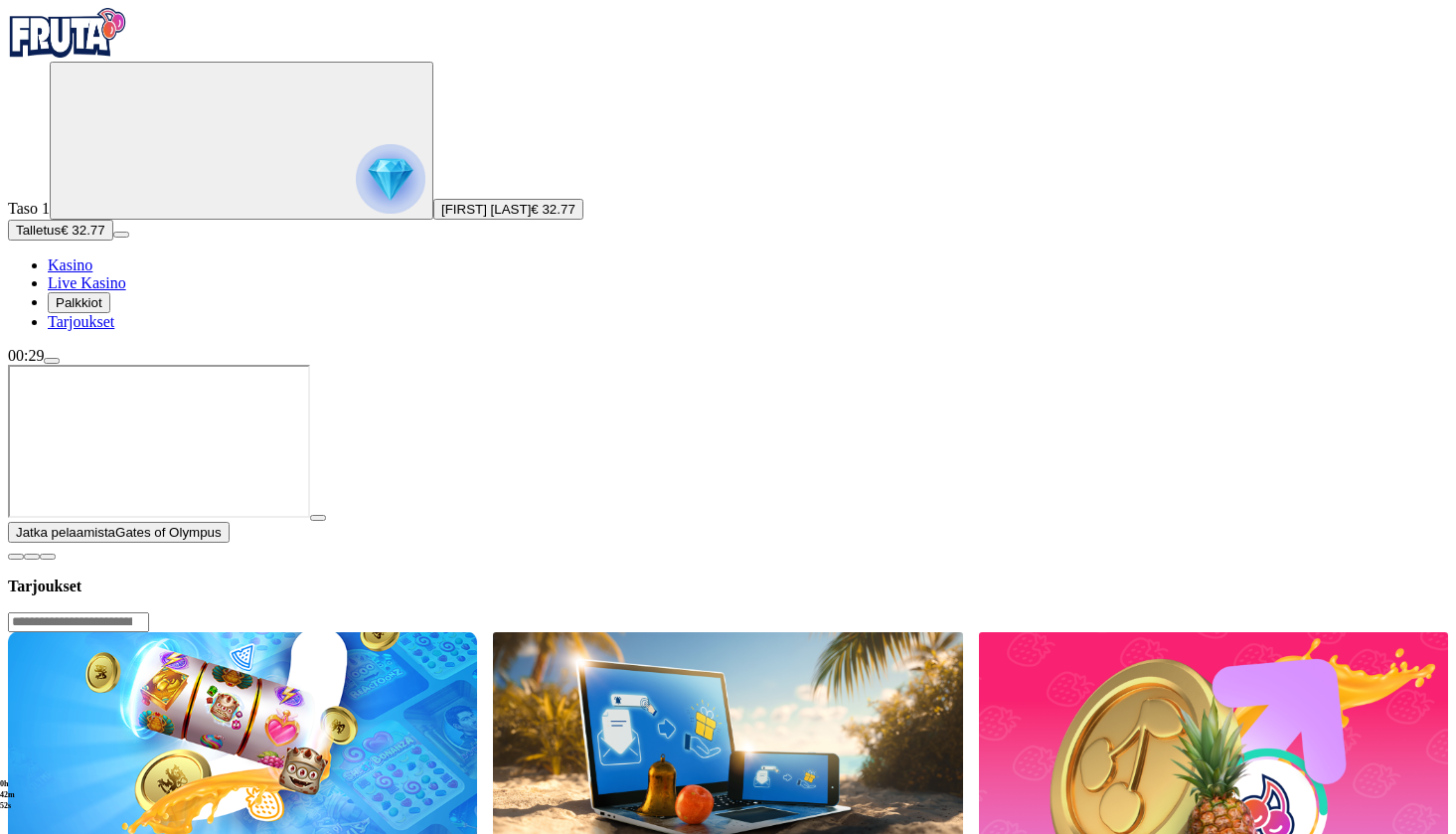 click on "Lue lisää" at bounding box center [50, 987] 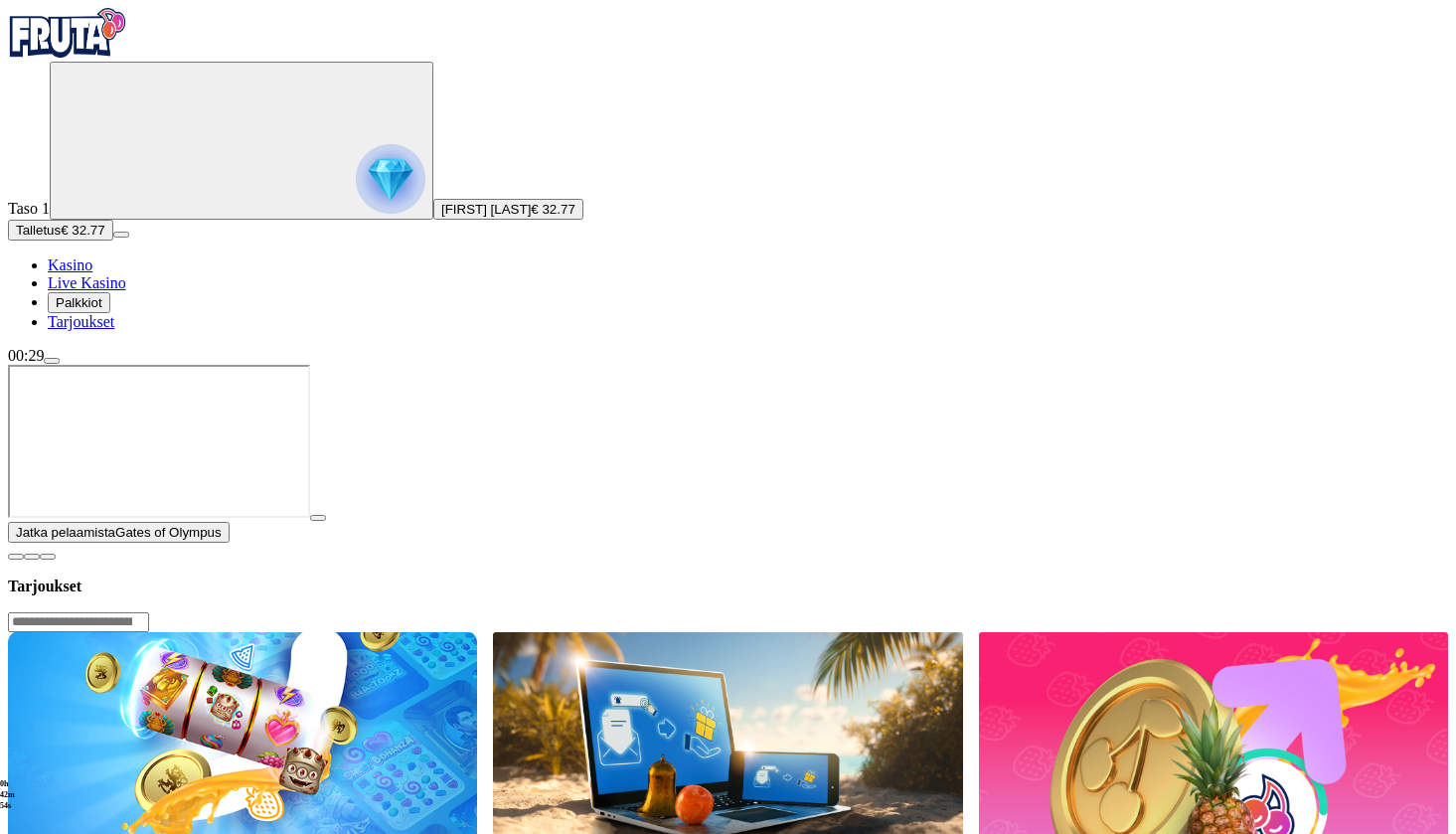 click on "Lisää makua Fruta-matkaasi 200 ilmaispyöräytyksellä mikserin herkullisimpiin peleihin." at bounding box center (243, 937) 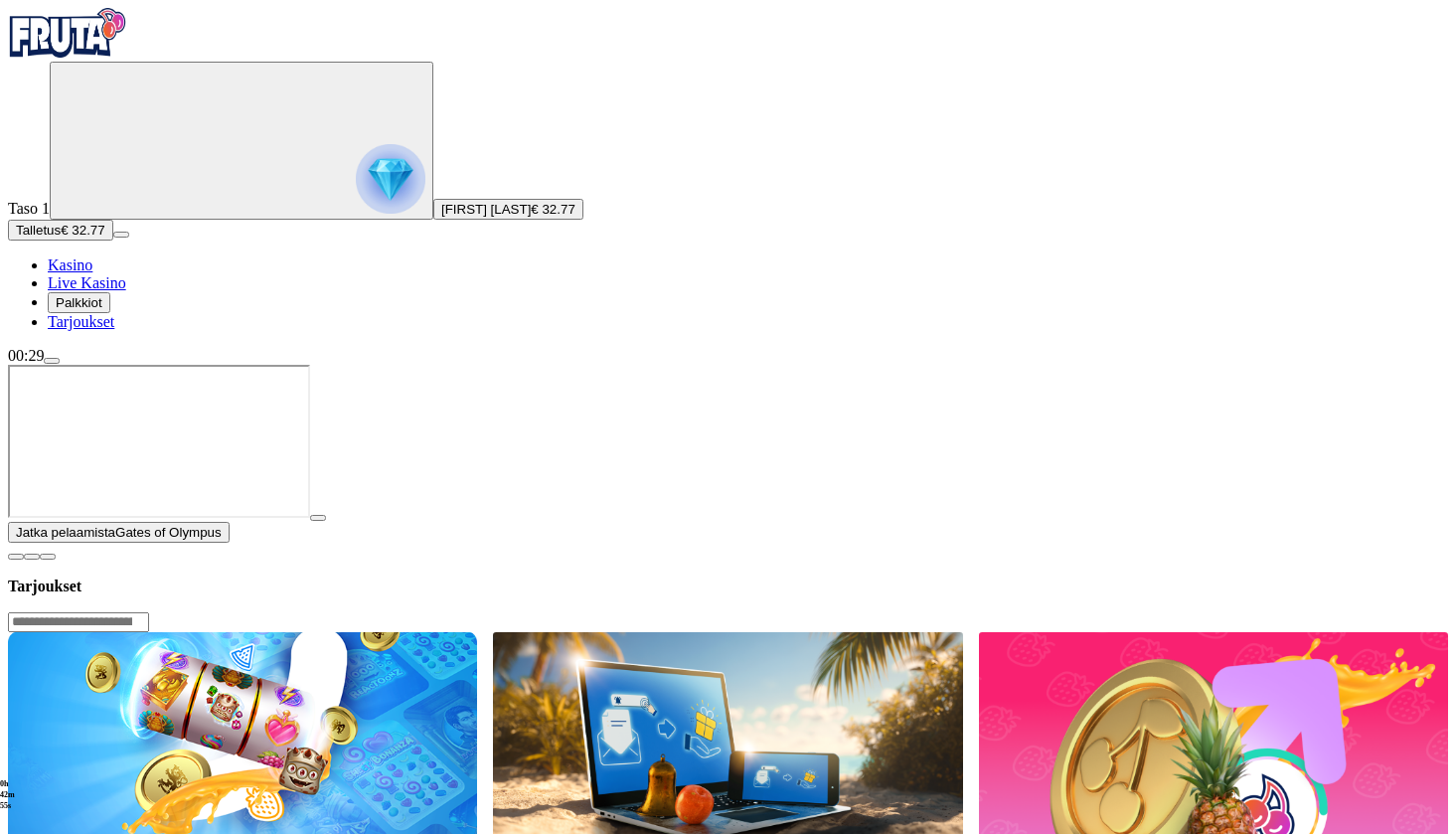 click on "Lue lisää" at bounding box center (50, 987) 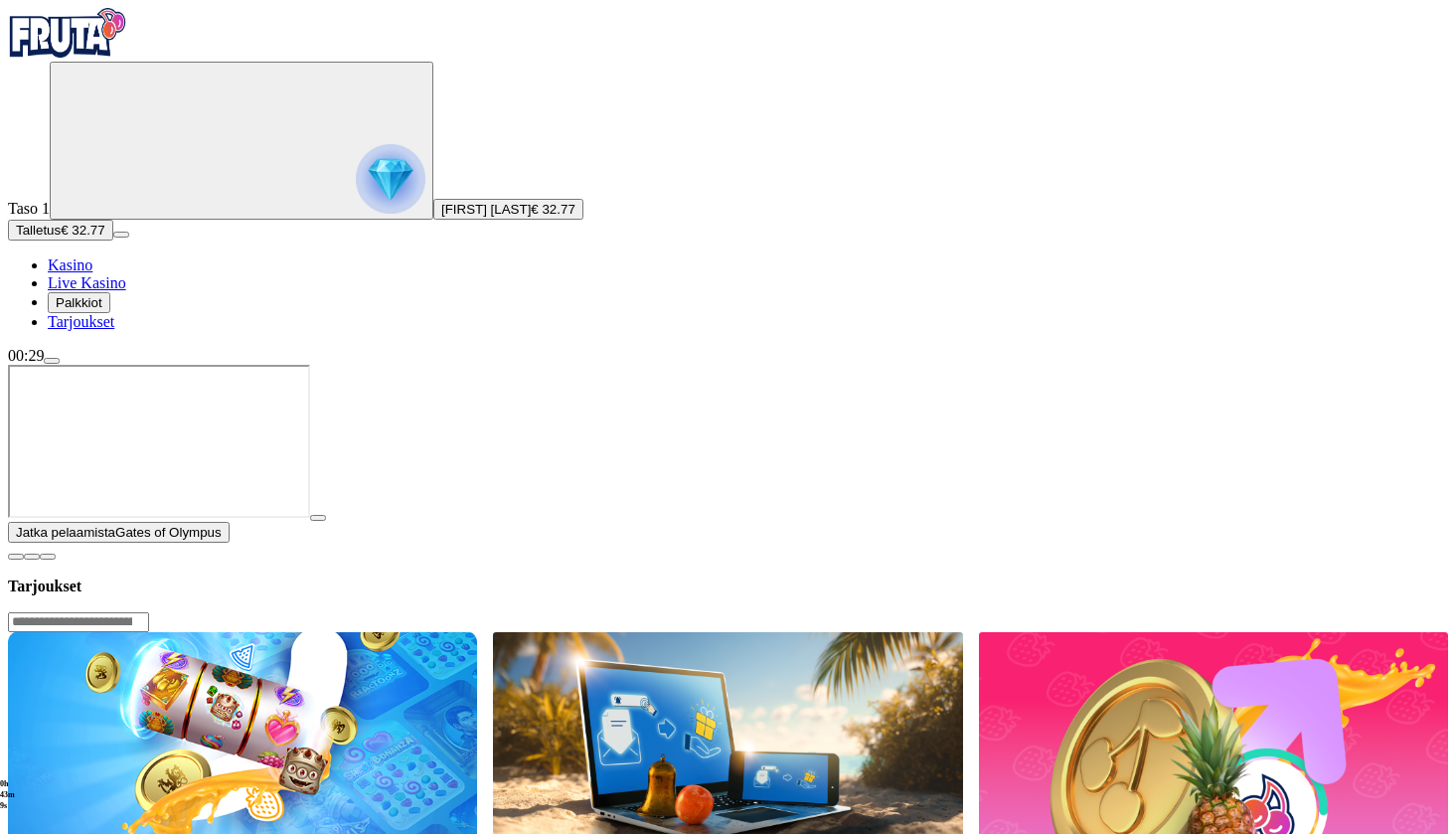 click at bounding box center [391, 179] 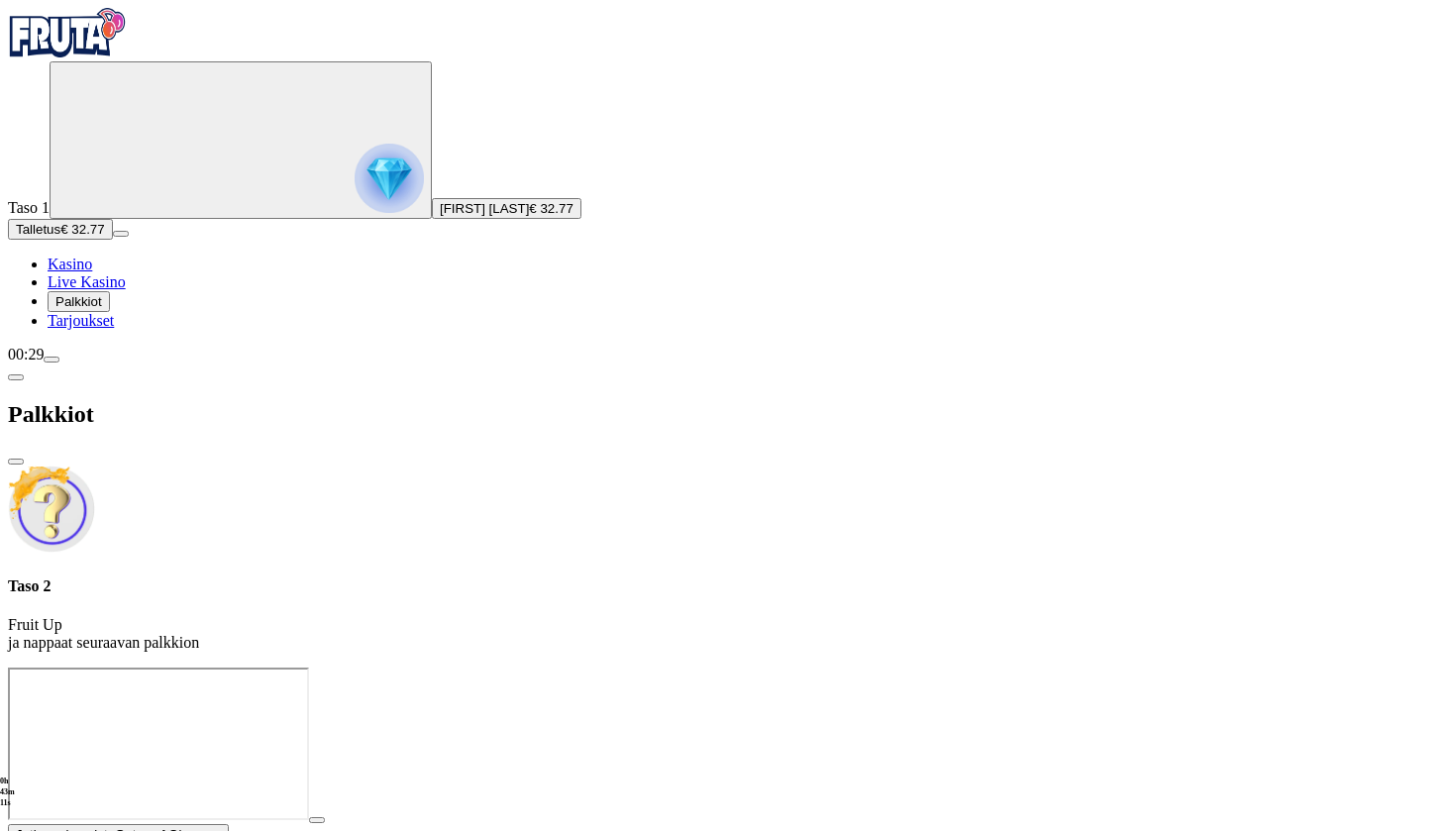 click at bounding box center [16, 377] 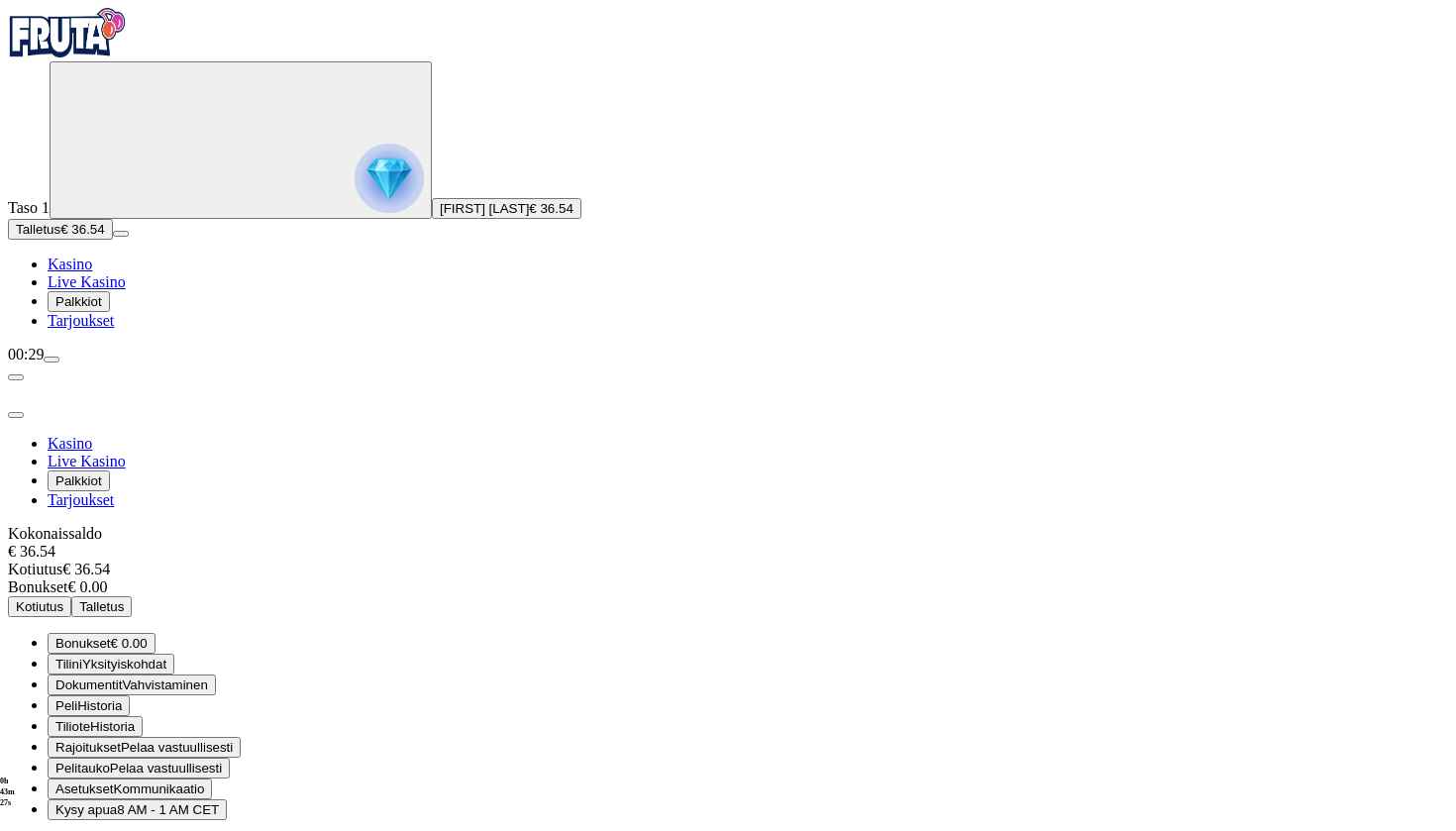 click on "Kysy apua 8 AM - 1 AM CET" at bounding box center (137, 809) 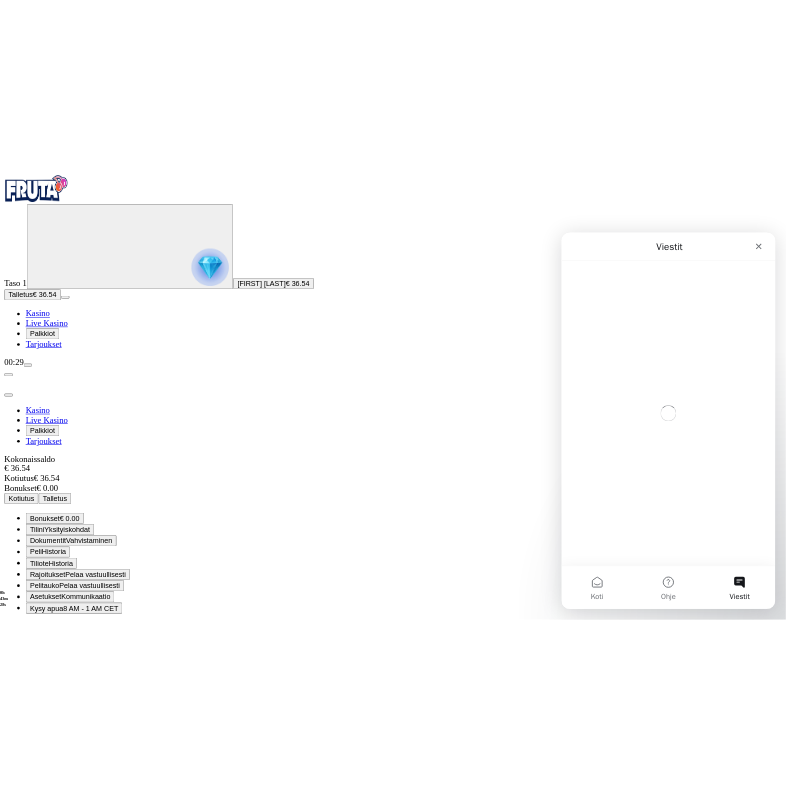 scroll, scrollTop: 0, scrollLeft: 0, axis: both 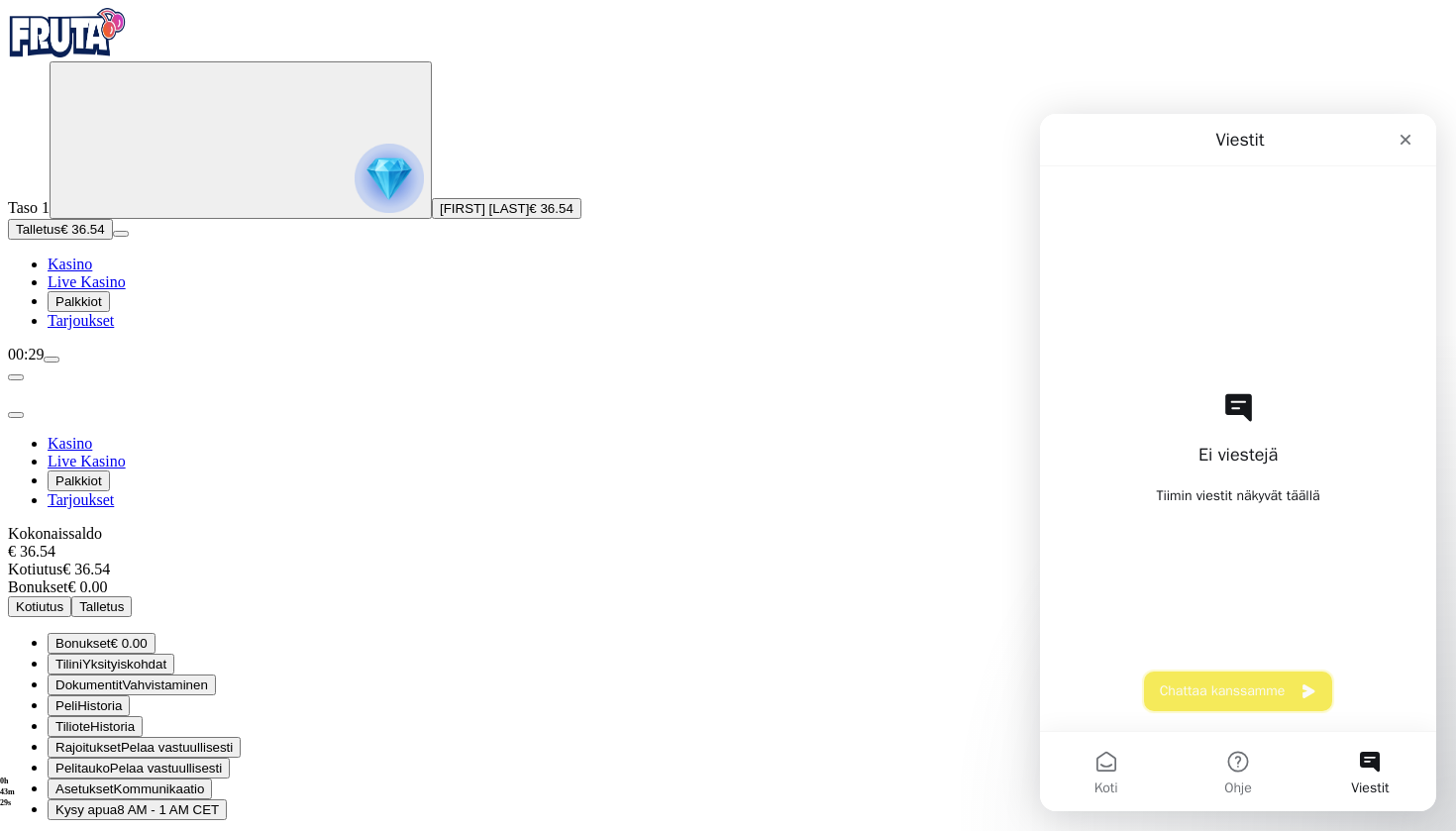 click on "Chattaa kanssamme" at bounding box center (1238, 691) 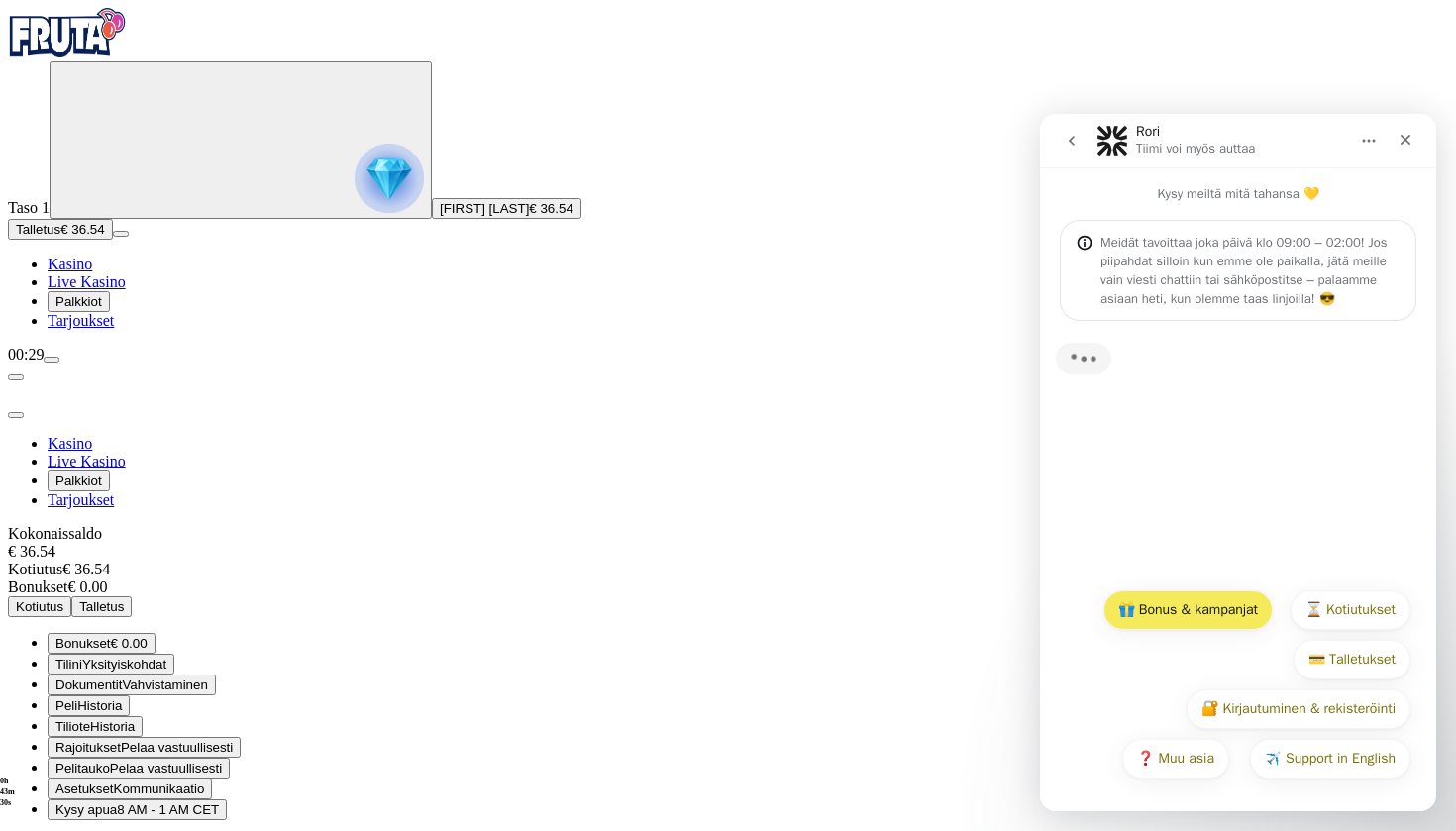 click on "🎁 Bonus & kampanjat" at bounding box center [1188, 610] 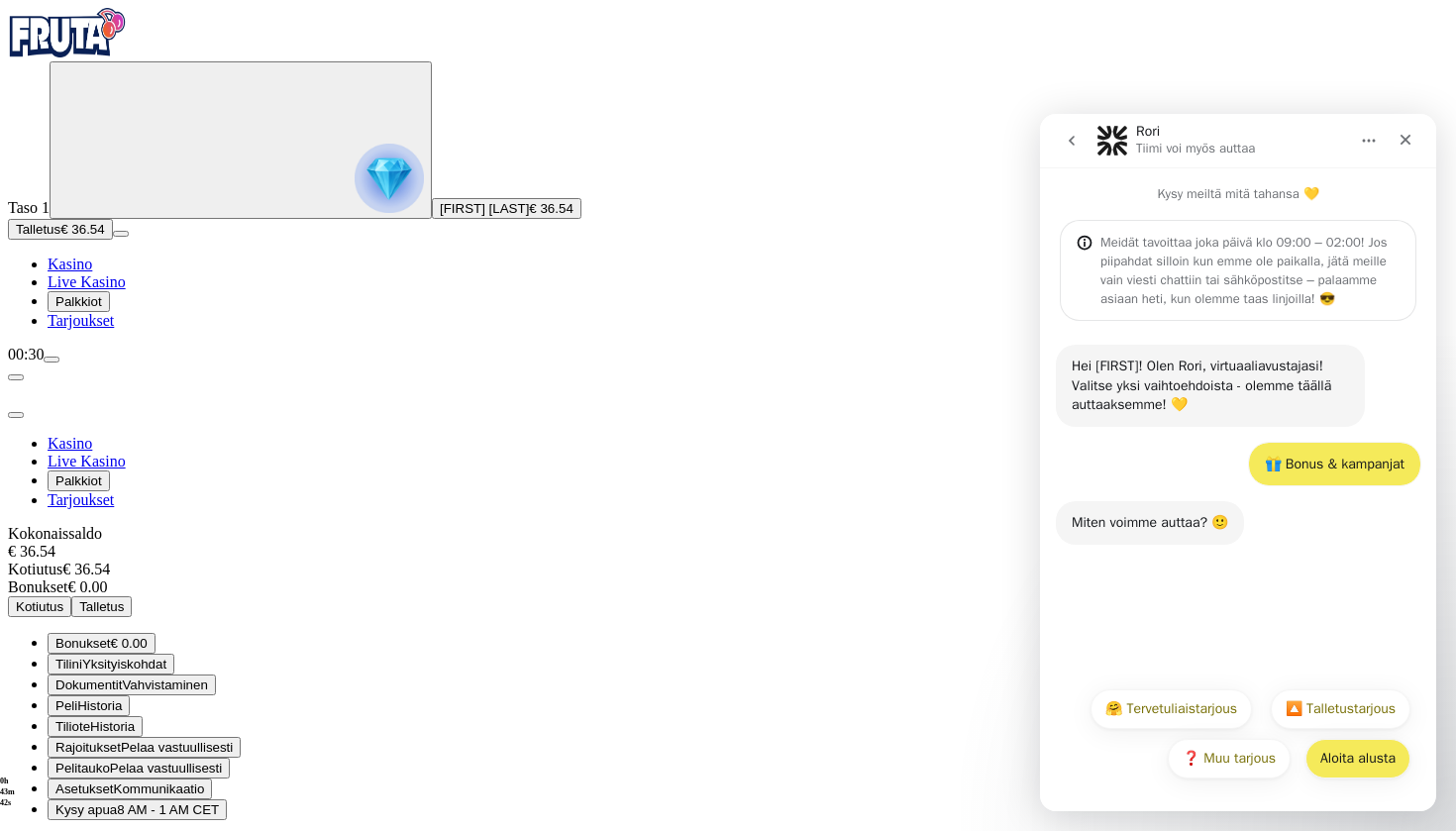 click on "Aloita alusta" at bounding box center (1358, 759) 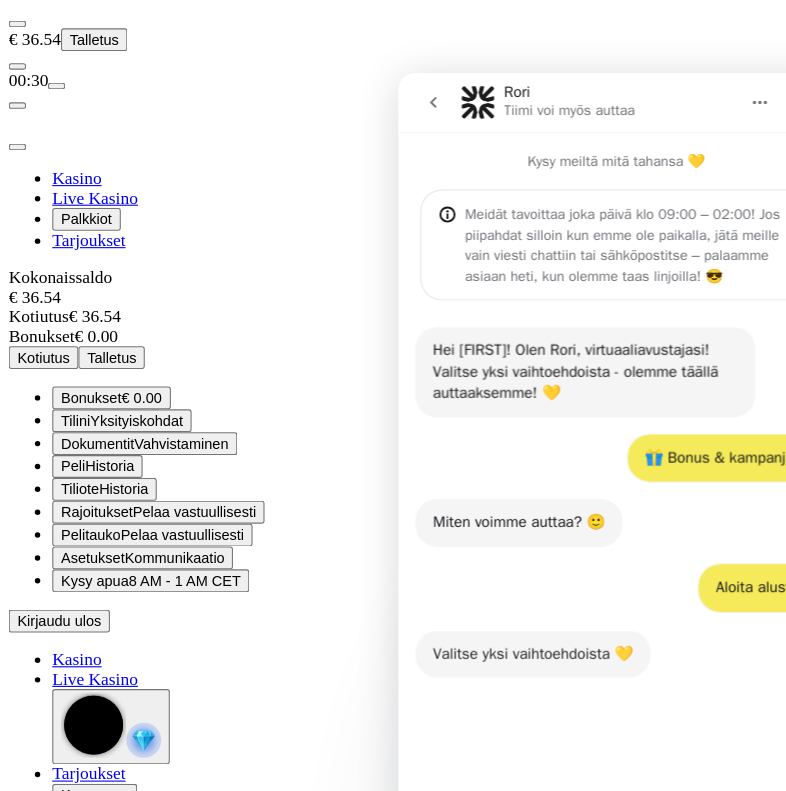 scroll, scrollTop: 124, scrollLeft: 0, axis: vertical 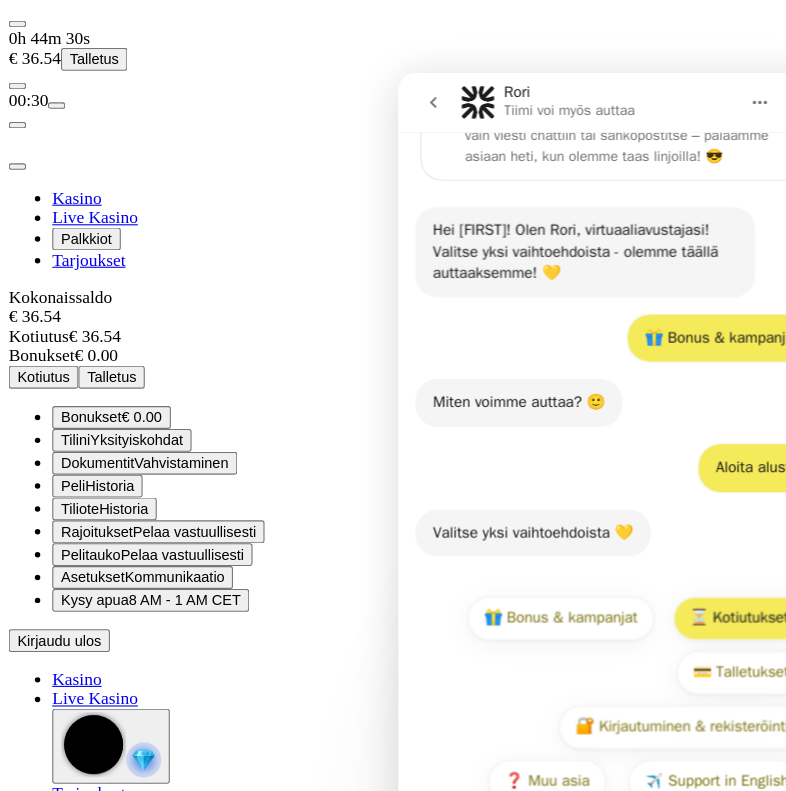 click on "⏳ Kotiutukset" at bounding box center (711, 573) 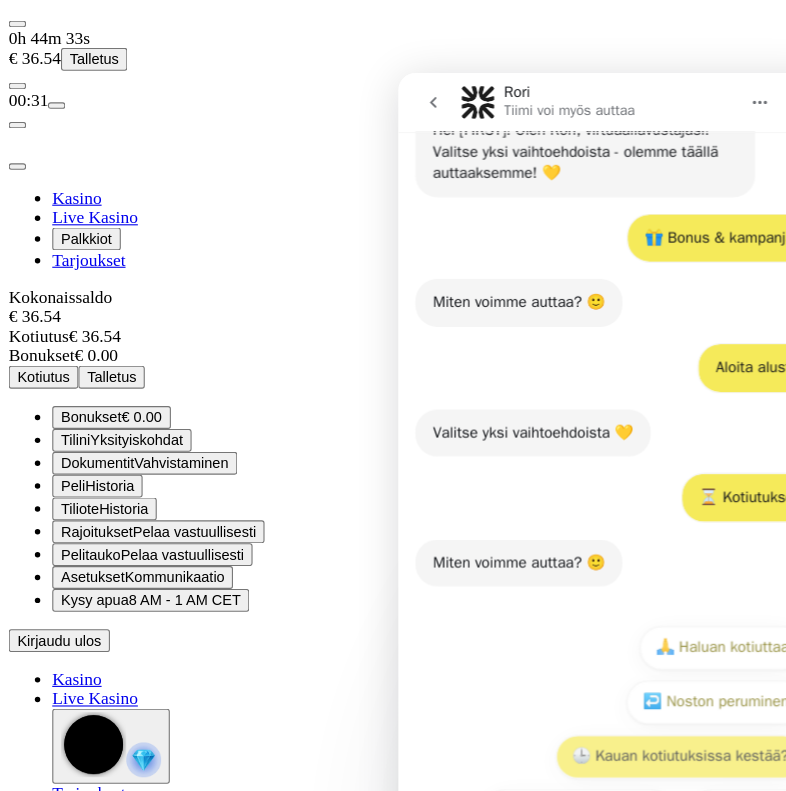 scroll, scrollTop: 242, scrollLeft: 0, axis: vertical 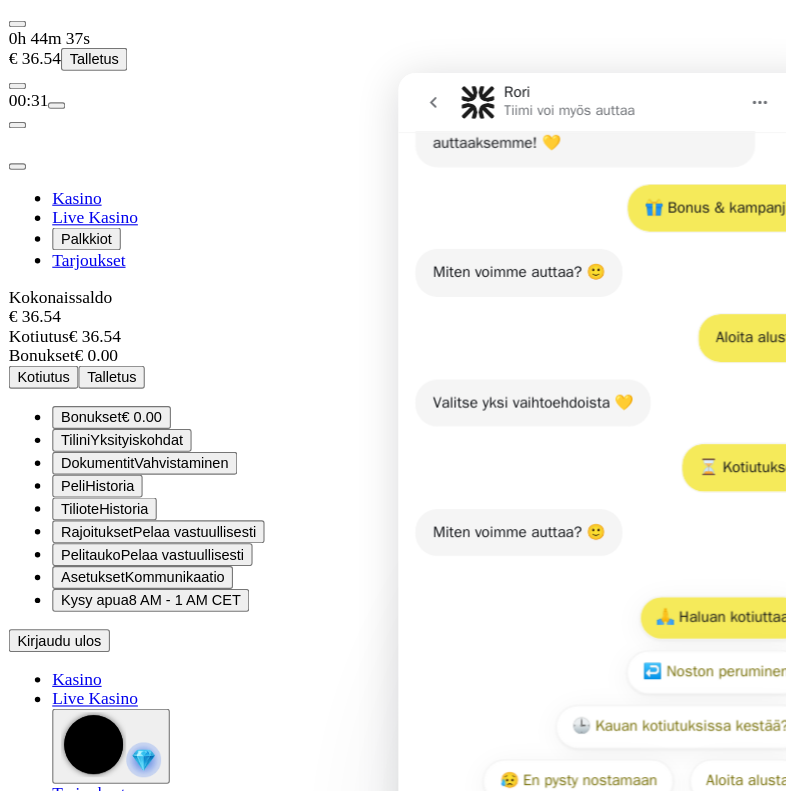 click on "🙏 Haluan kotiuttaa" at bounding box center [696, 573] 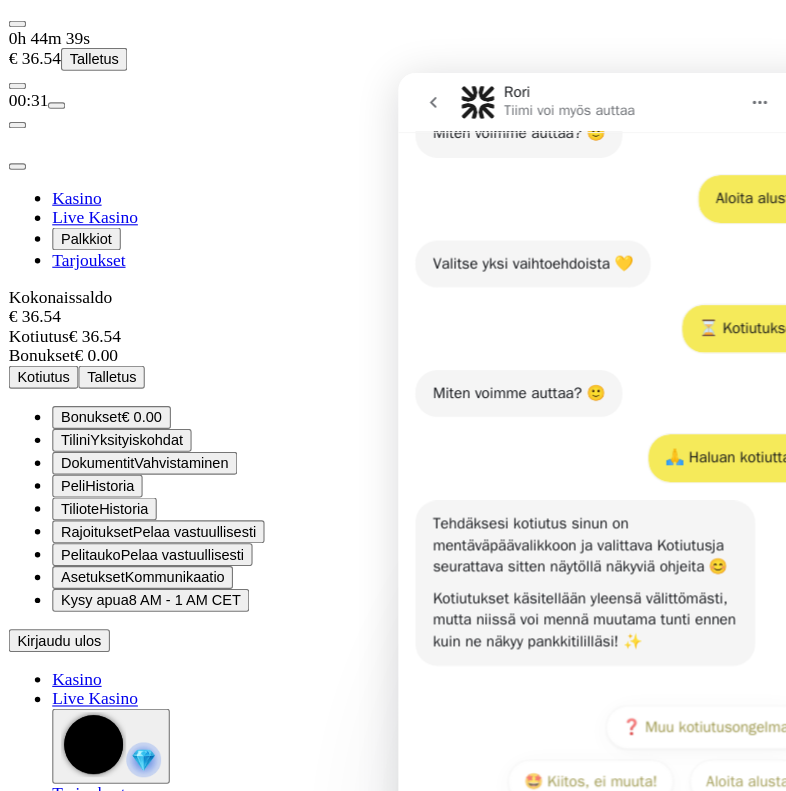 scroll, scrollTop: 384, scrollLeft: 0, axis: vertical 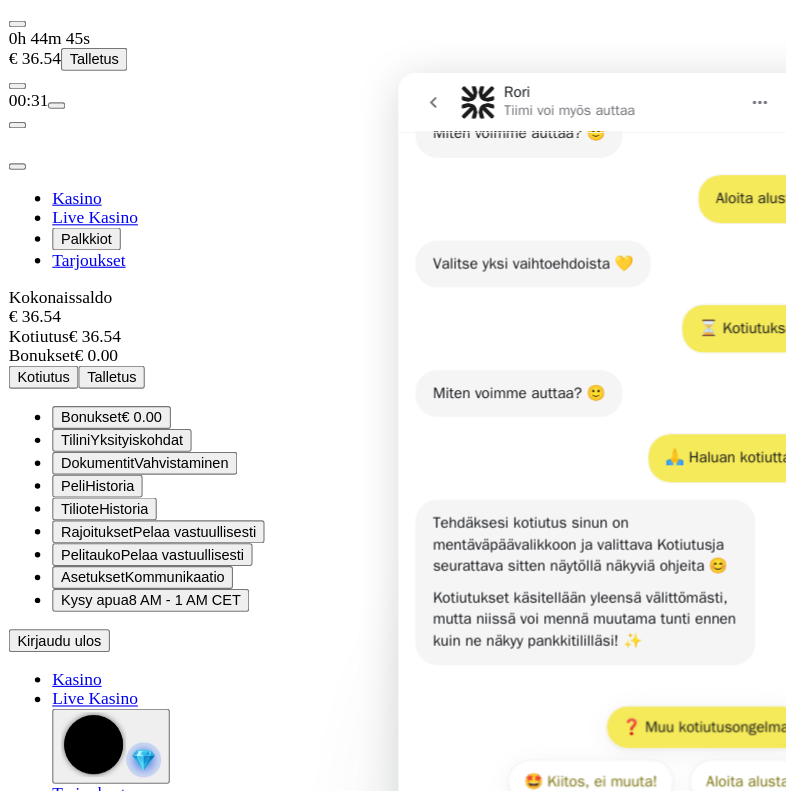 click on "❓ Muu kotiutusongelma" at bounding box center [680, 673] 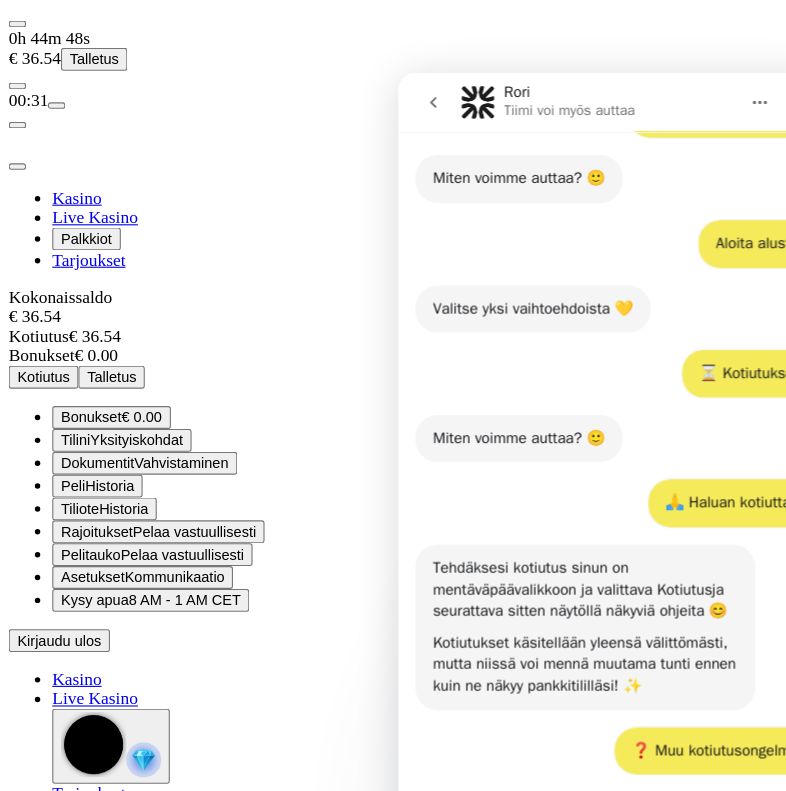 scroll, scrollTop: 621, scrollLeft: 0, axis: vertical 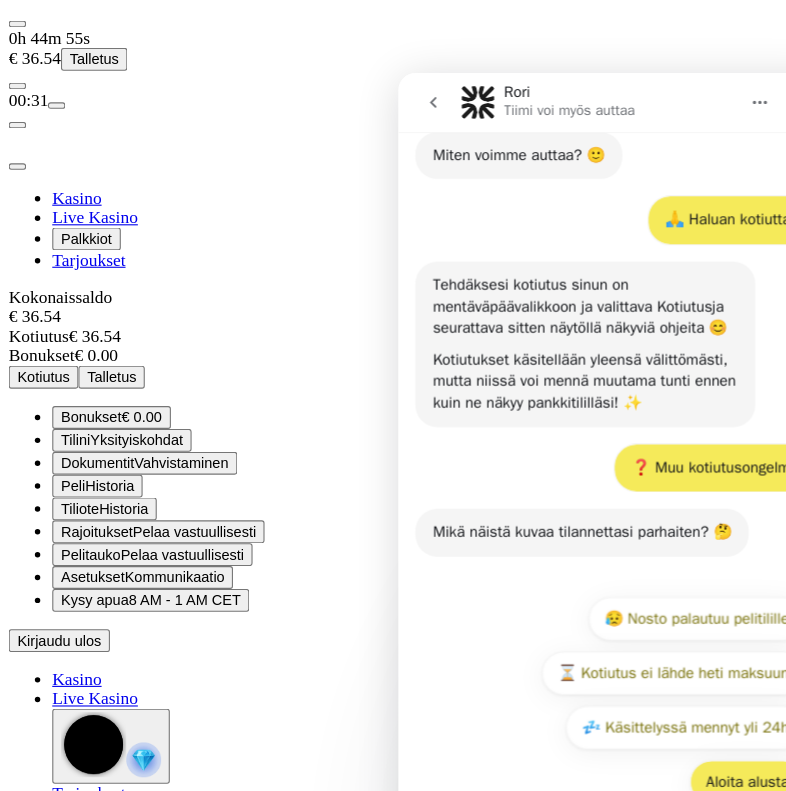 click on "Aloita alusta" at bounding box center [719, 723] 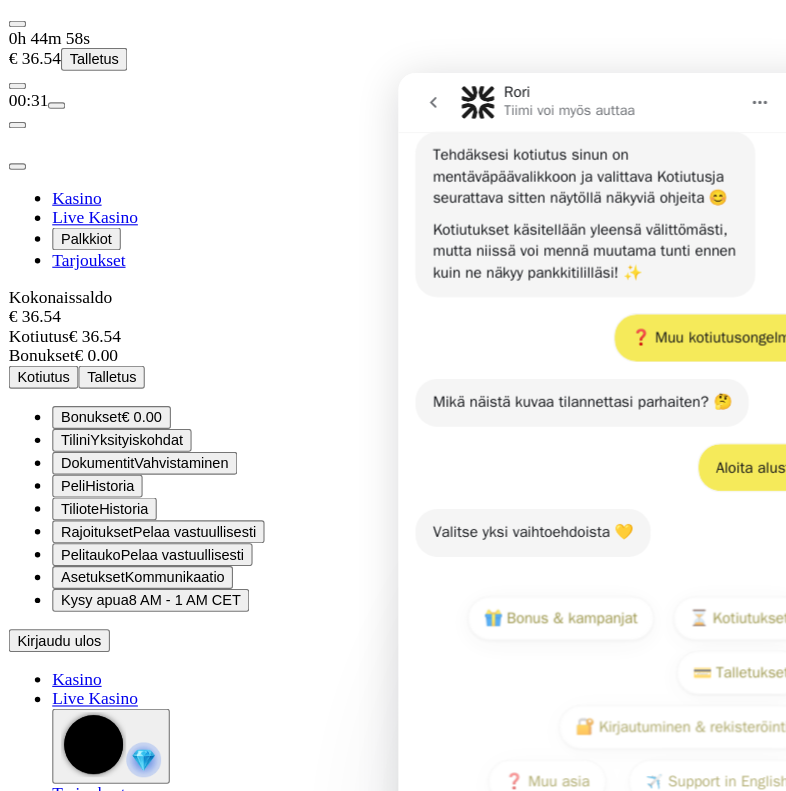 scroll, scrollTop: 739, scrollLeft: 0, axis: vertical 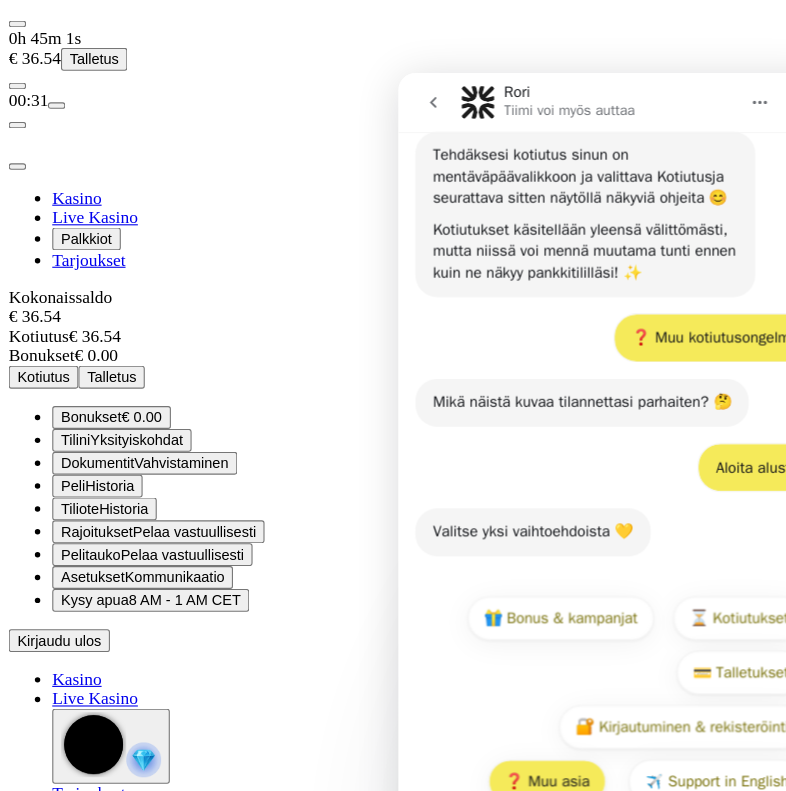 click on "❓ Muu asia" at bounding box center (535, 723) 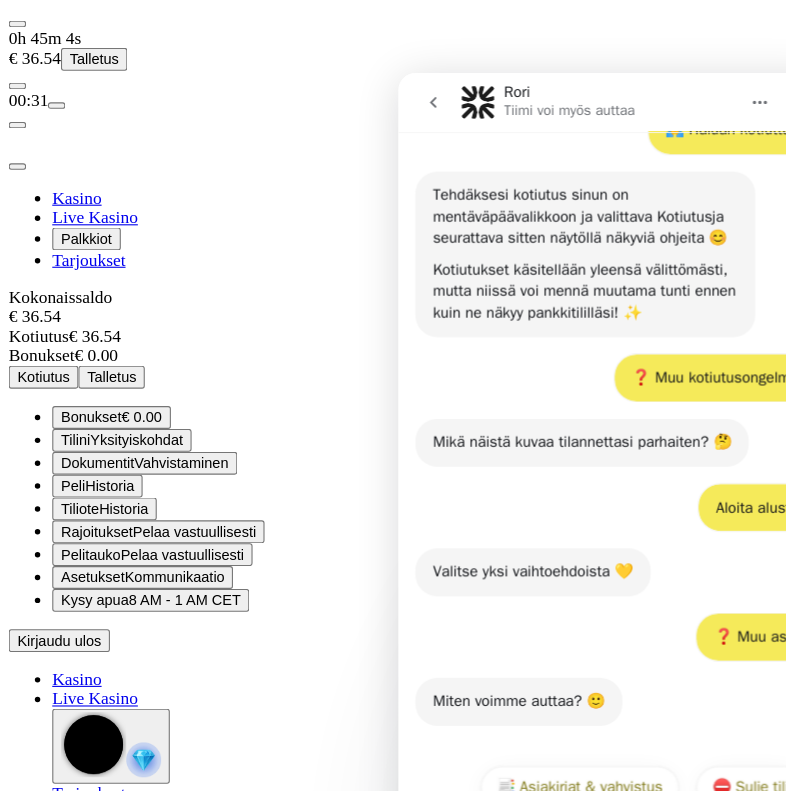 scroll, scrollTop: 857, scrollLeft: 0, axis: vertical 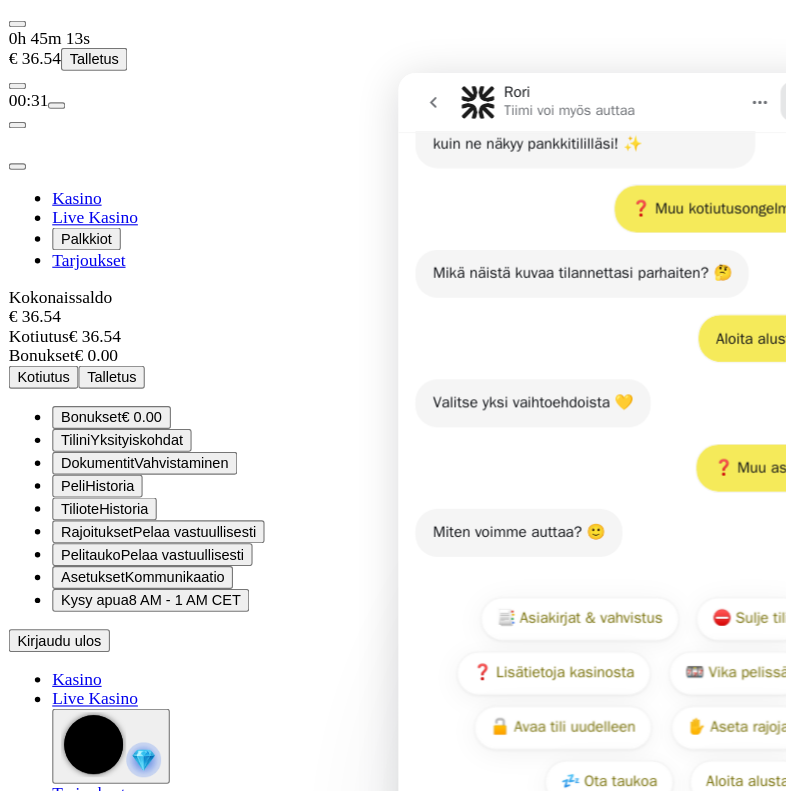 click at bounding box center [767, 98] 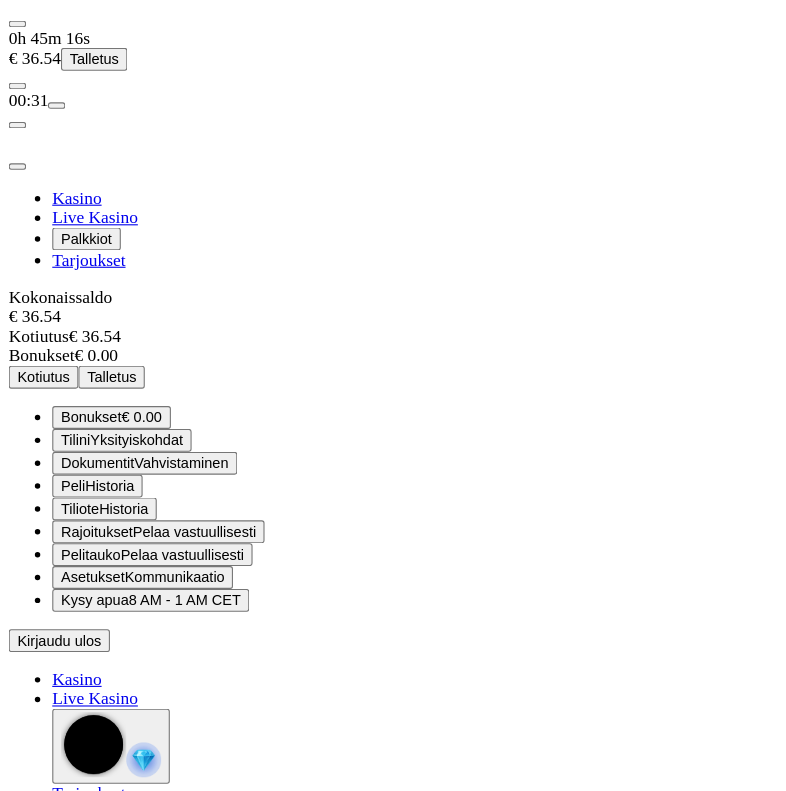 click on "Kotiutus" at bounding box center [40, 346] 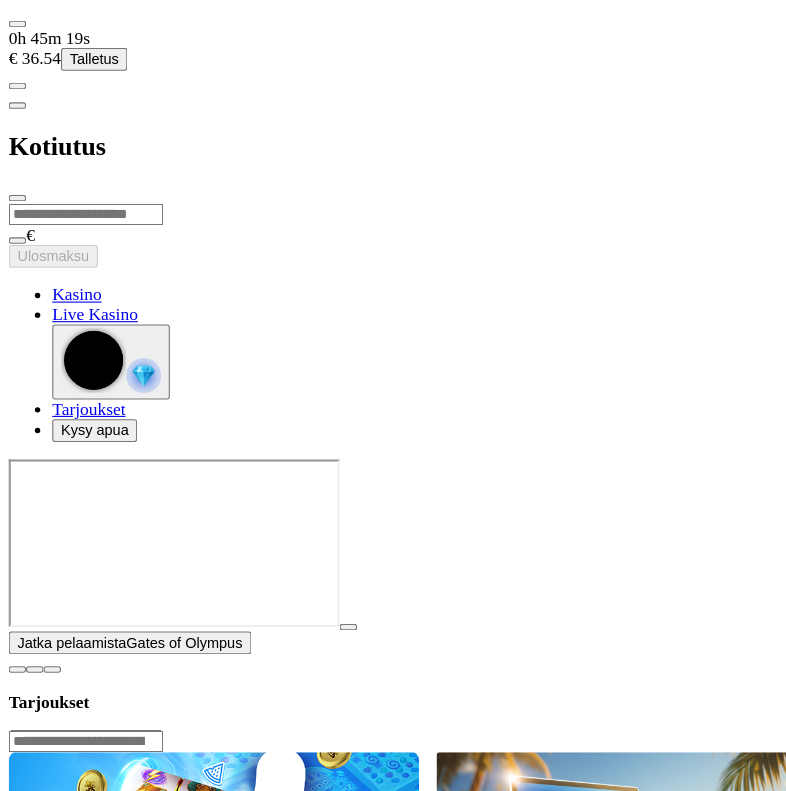 click at bounding box center [16, 97] 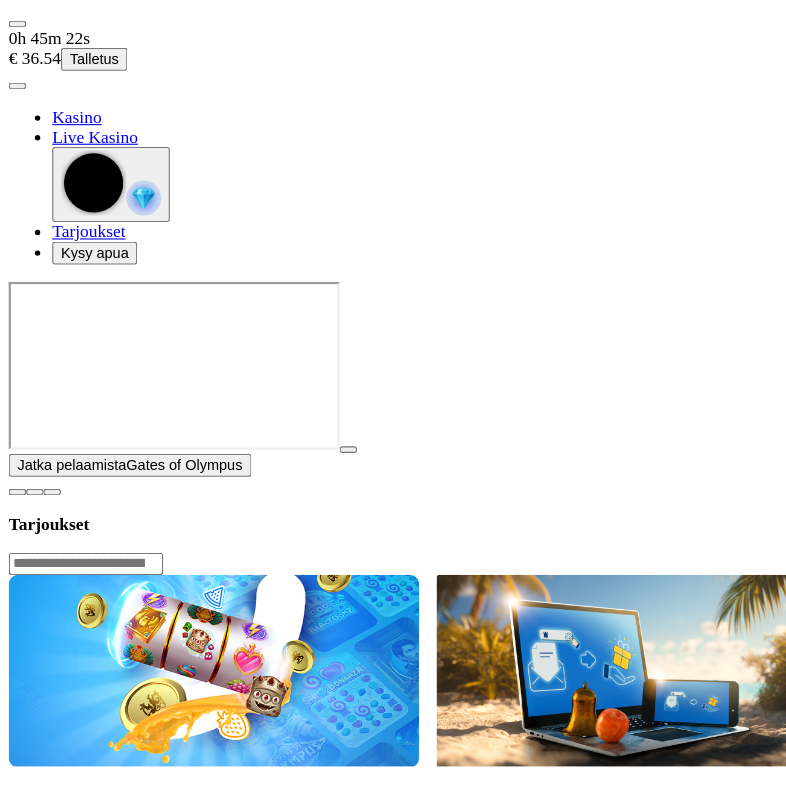 click on "Kotiutus" at bounding box center (40, 2386) 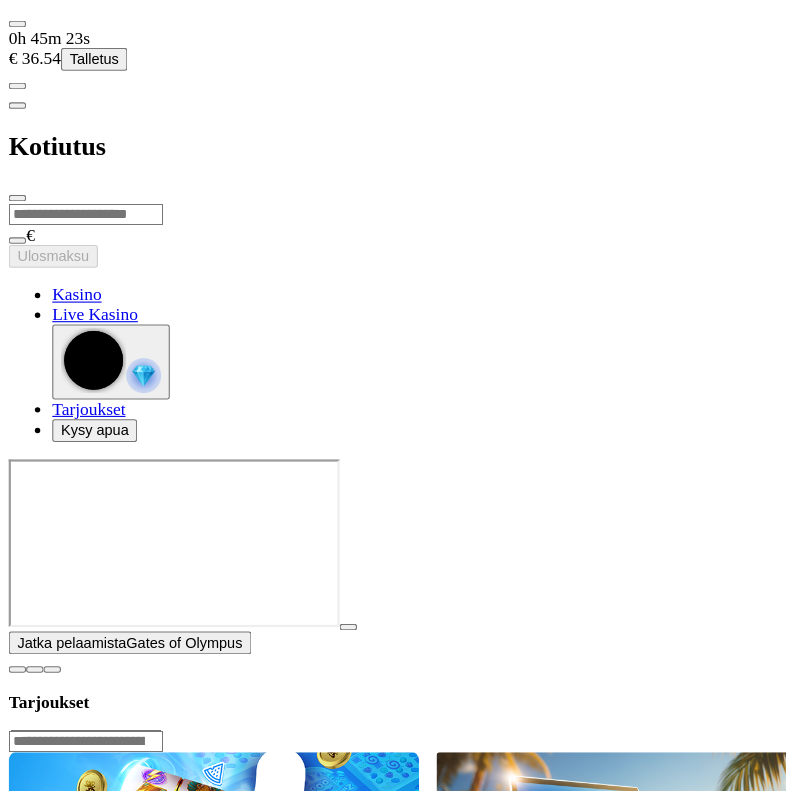 click at bounding box center (79, 197) 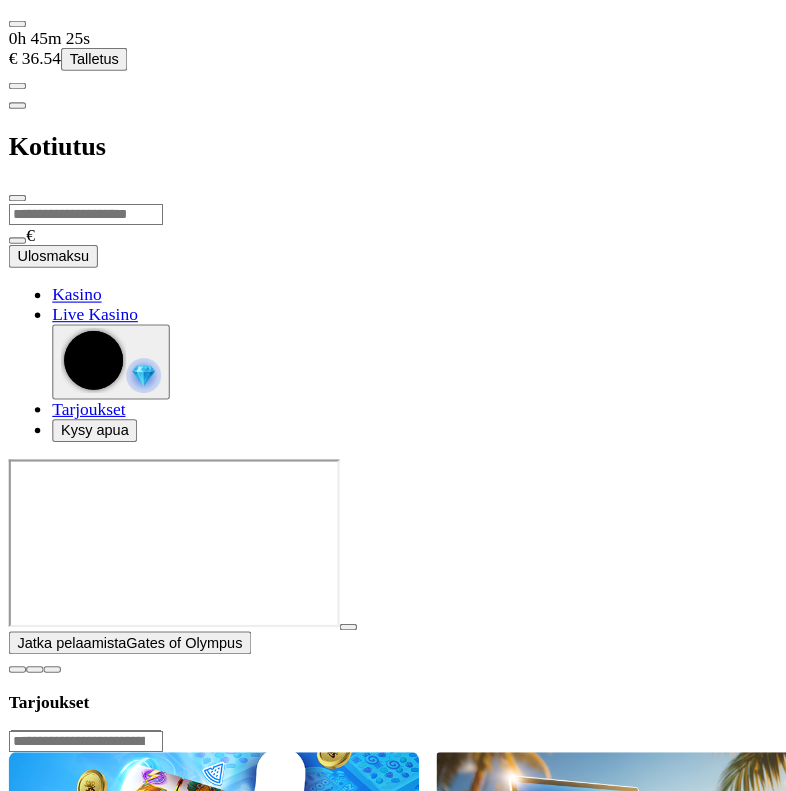 type on "**" 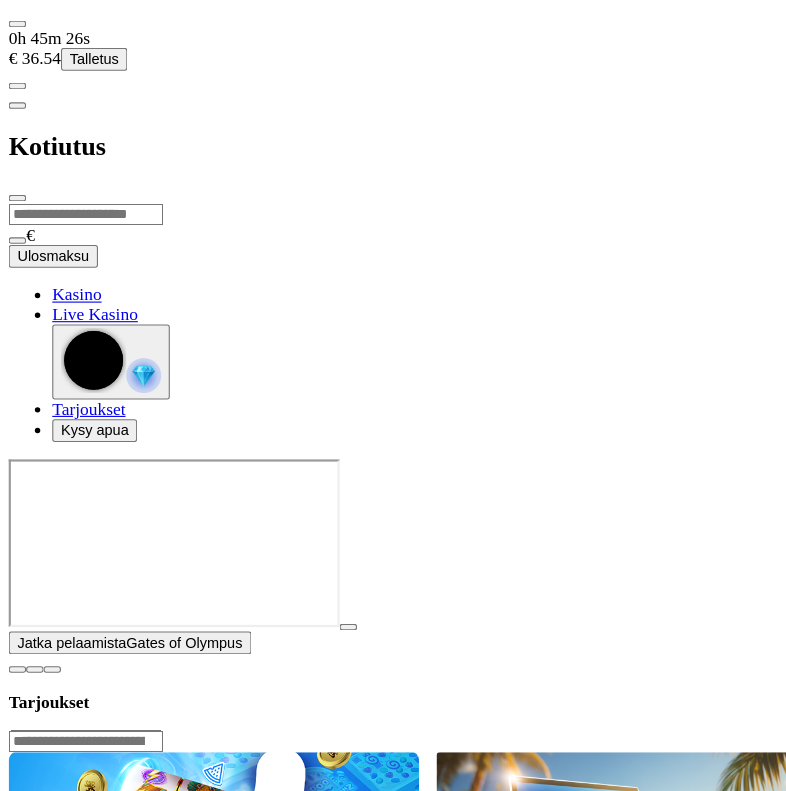 type 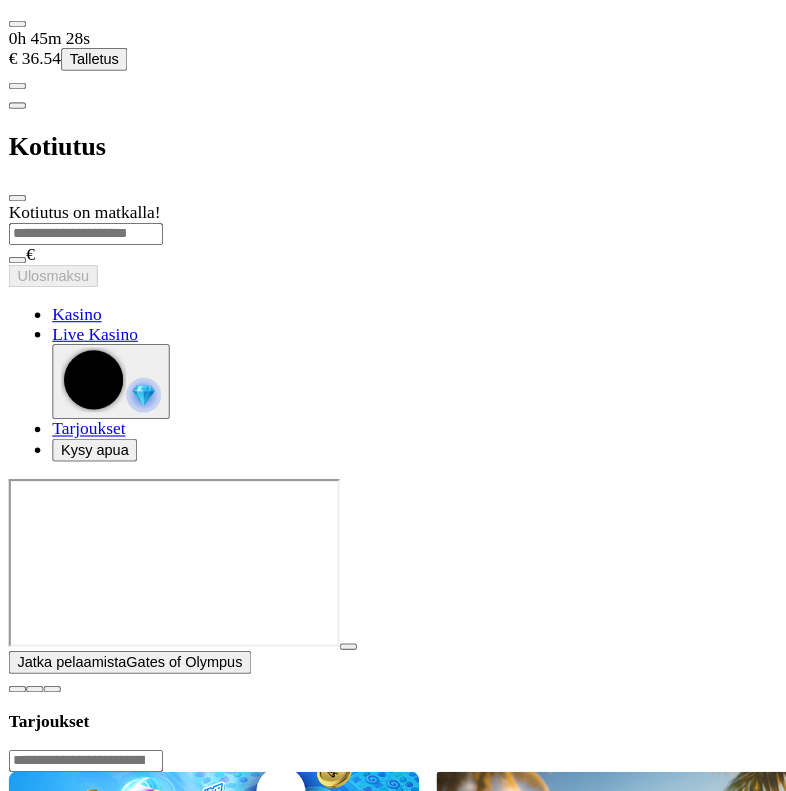click at bounding box center [16, 182] 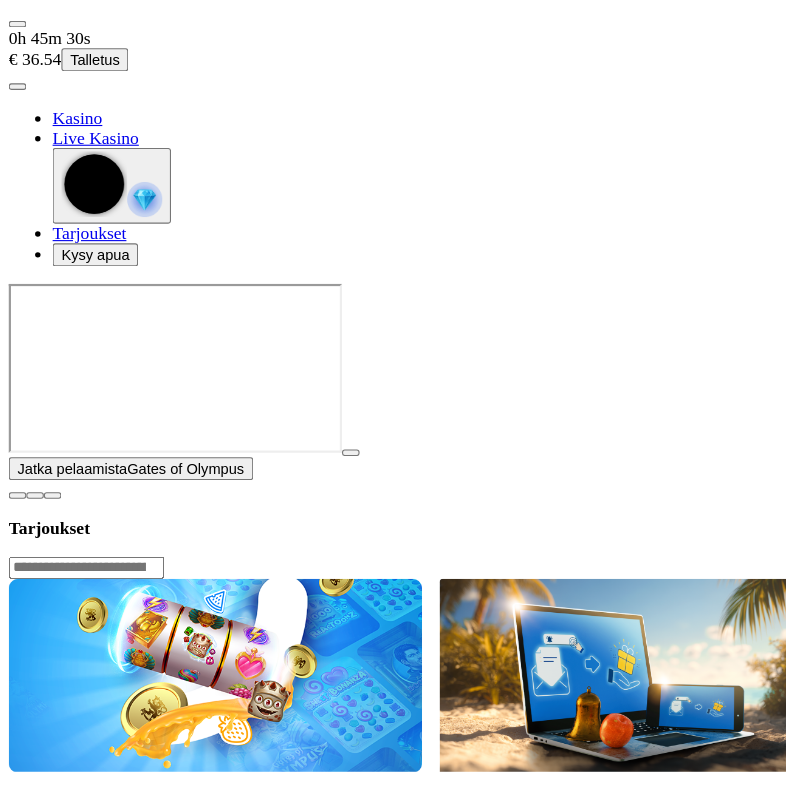 click at bounding box center (16, 22) 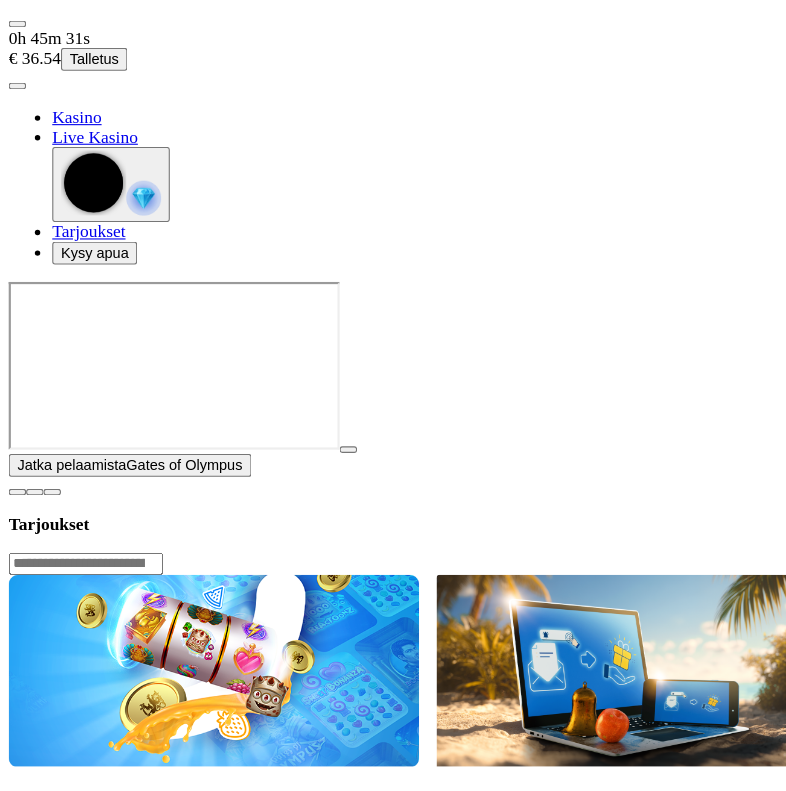 click on "Kasino Live Kasino Palkkiot Tarjoukset 0h 45m 32s" at bounding box center [393, 2384] 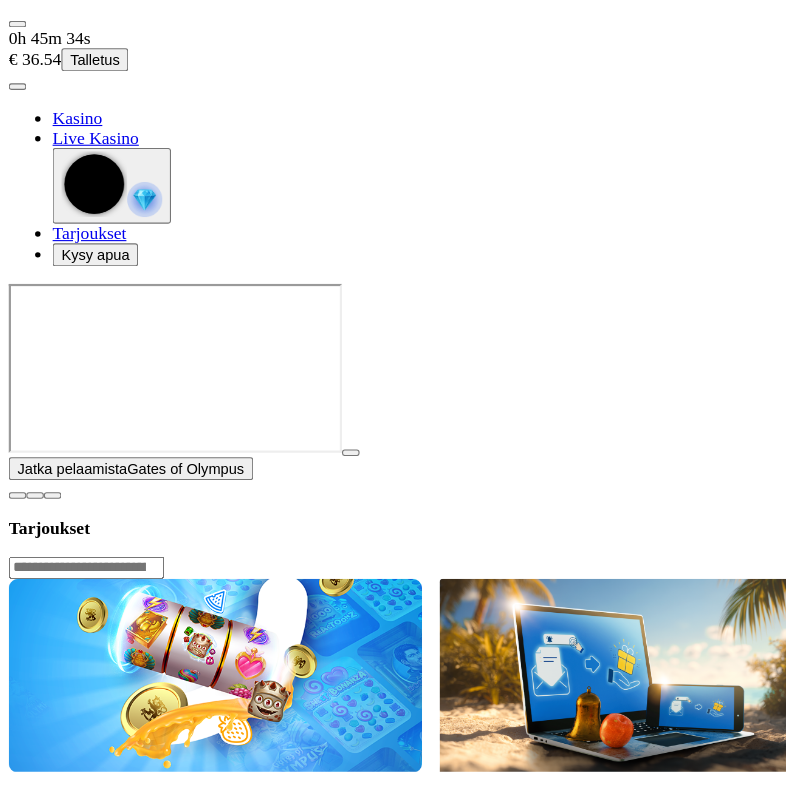 scroll, scrollTop: 0, scrollLeft: 0, axis: both 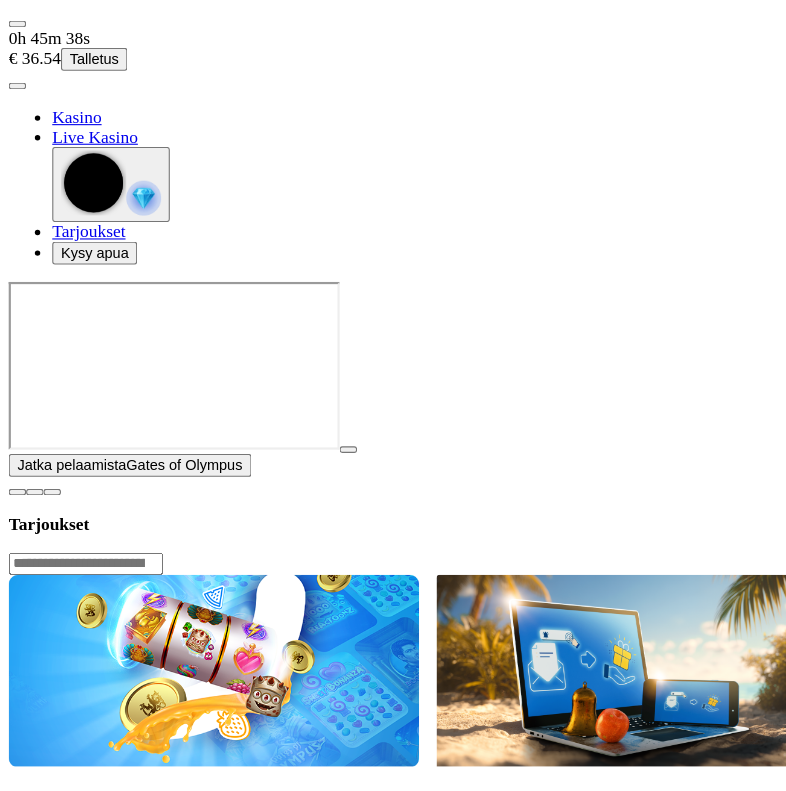 click on "Kasino Live Kasino Palkkiot Tarjoukset 0h 45m 38s" at bounding box center (393, 2384) 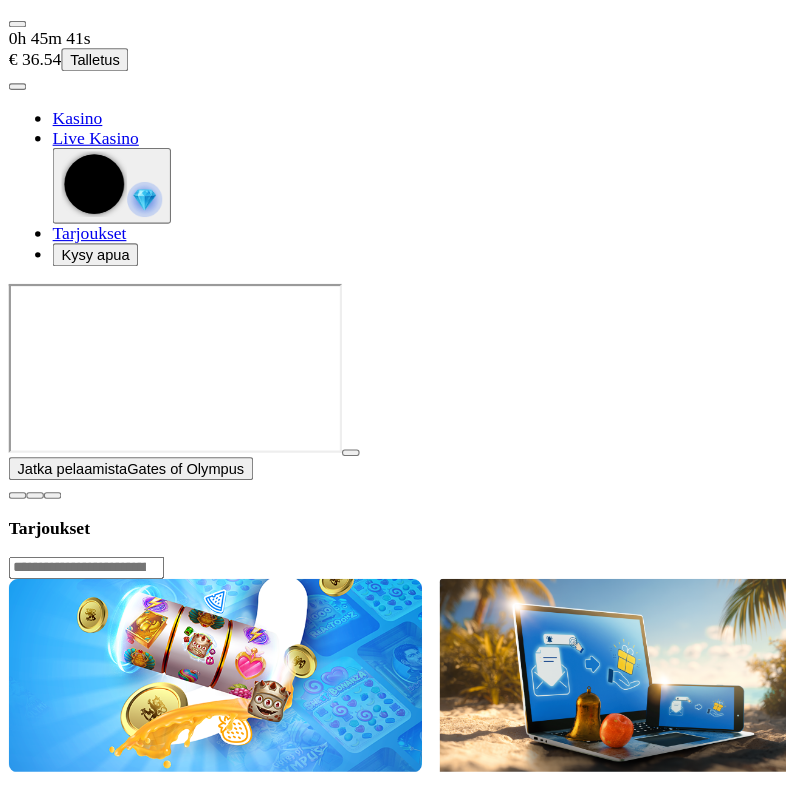 scroll, scrollTop: 0, scrollLeft: 0, axis: both 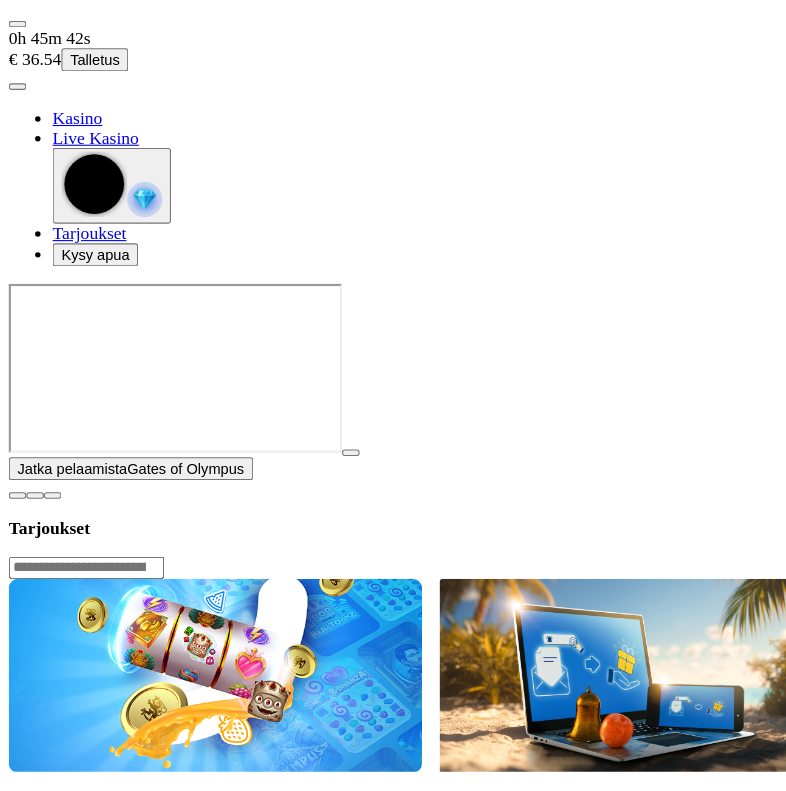 click at bounding box center [16, 22] 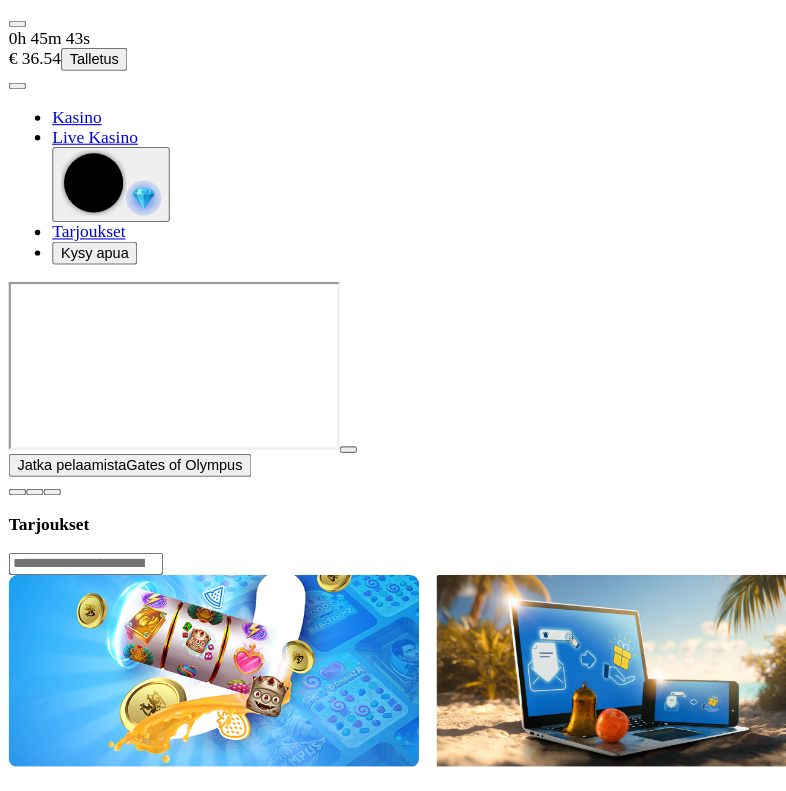 click on "Kasino" at bounding box center [70, 2382] 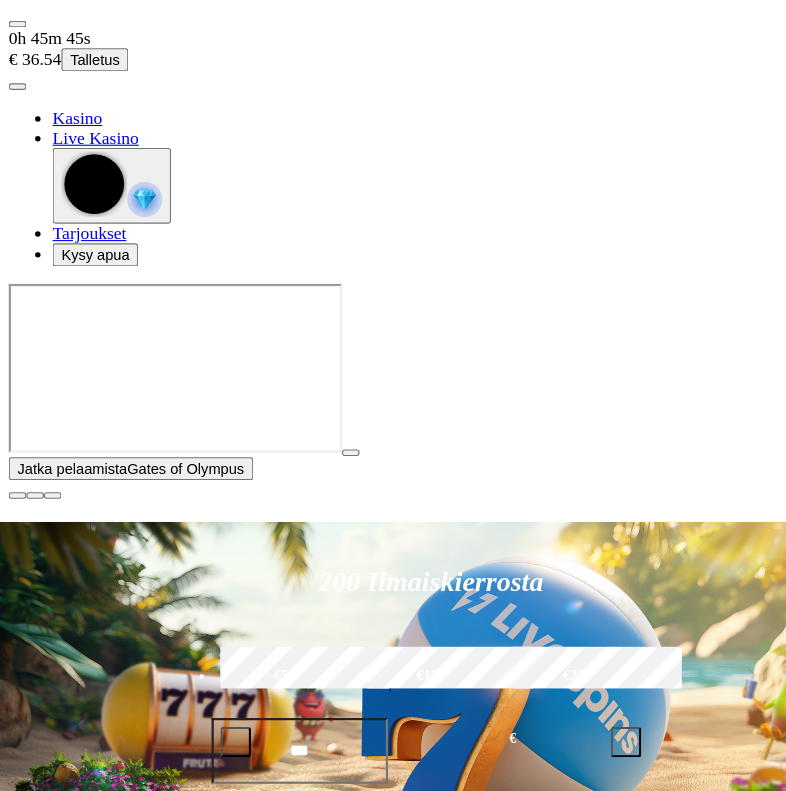 click at bounding box center [16, 79] 